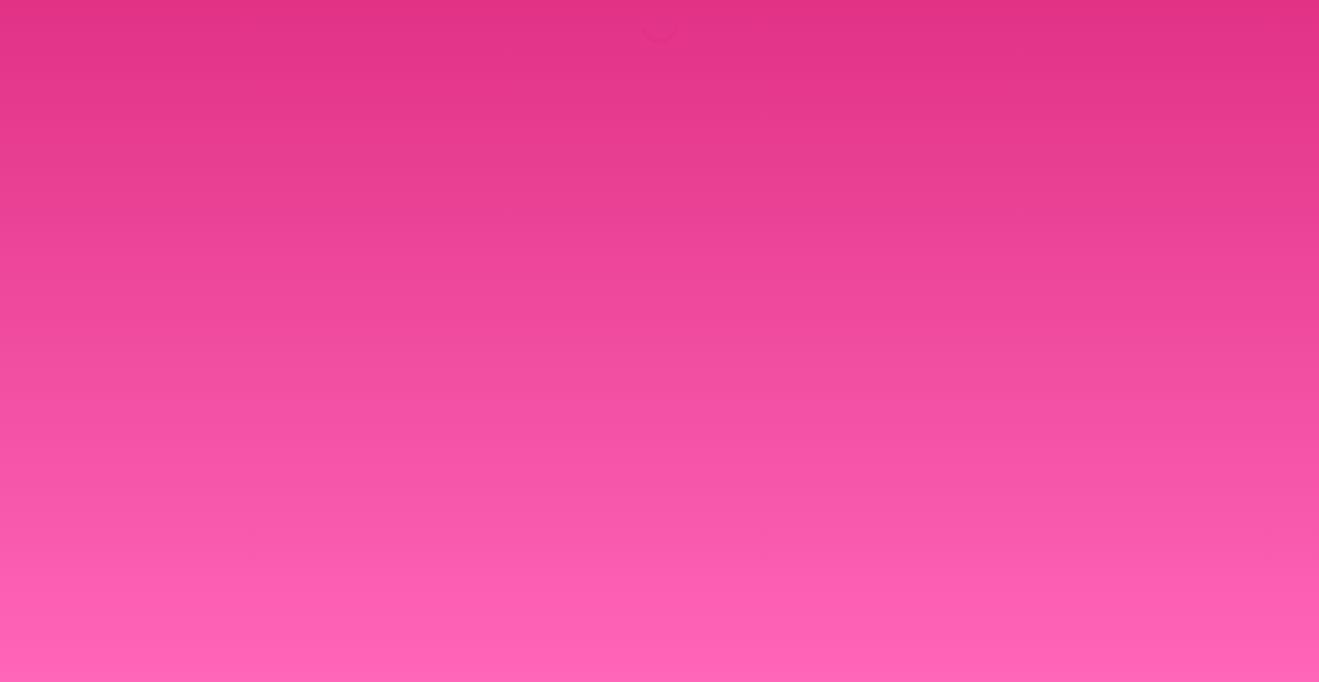 scroll, scrollTop: 0, scrollLeft: 0, axis: both 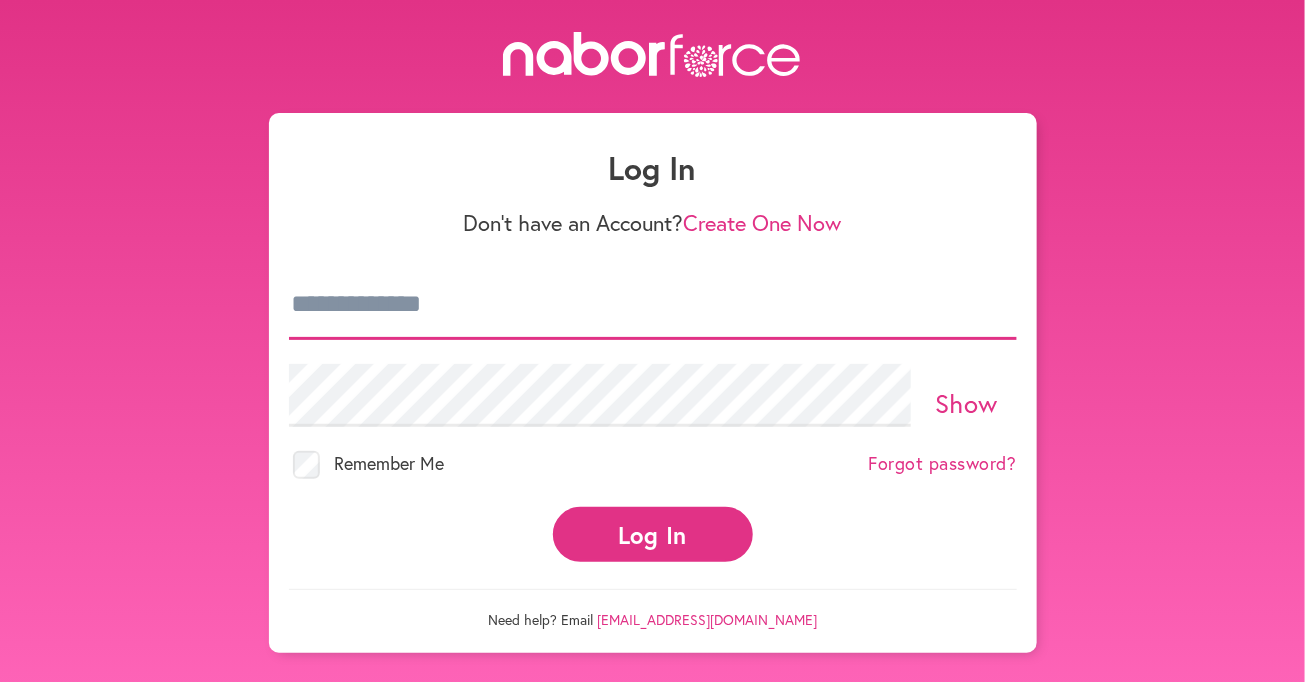 type on "**********" 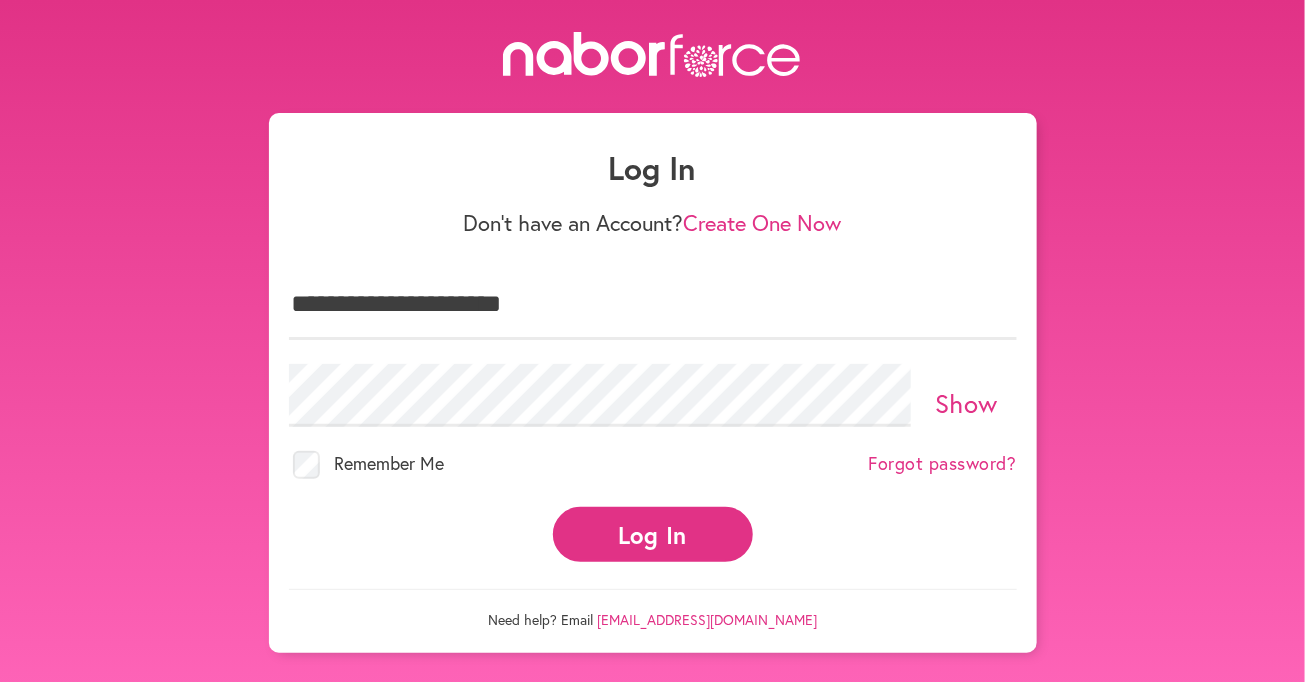 click on "Log In" at bounding box center [653, 534] 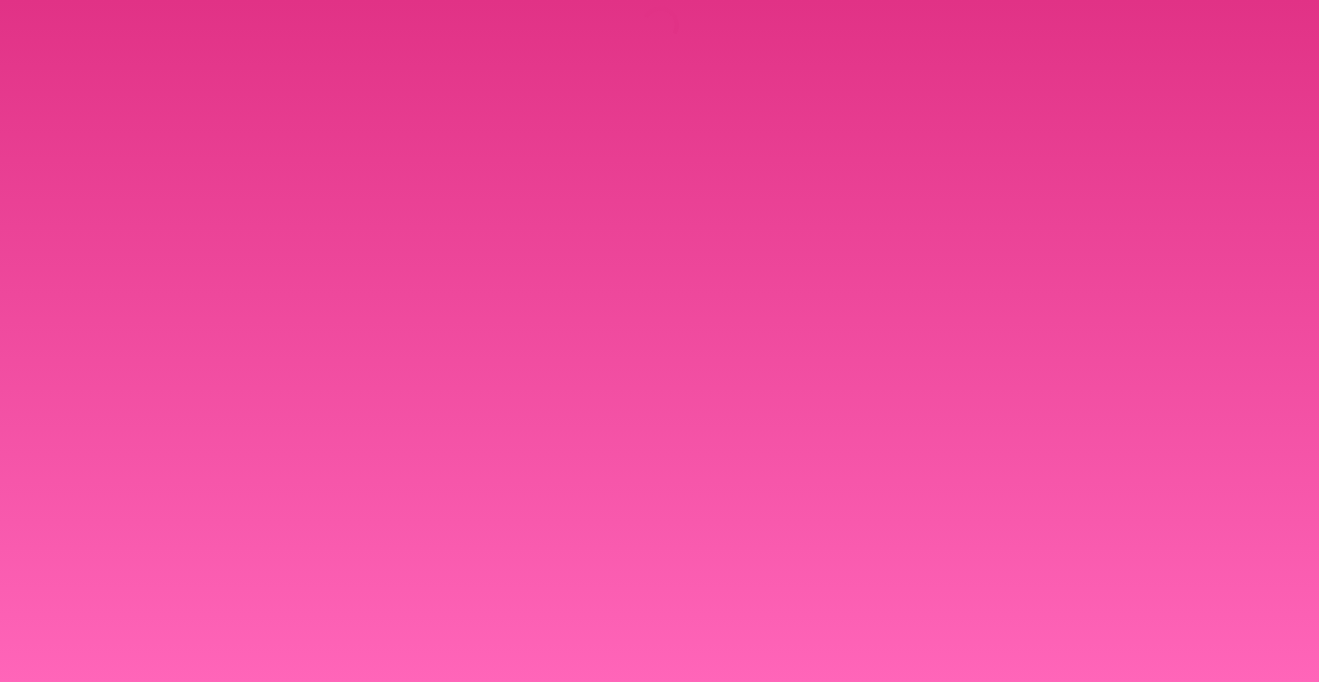 scroll, scrollTop: 0, scrollLeft: 0, axis: both 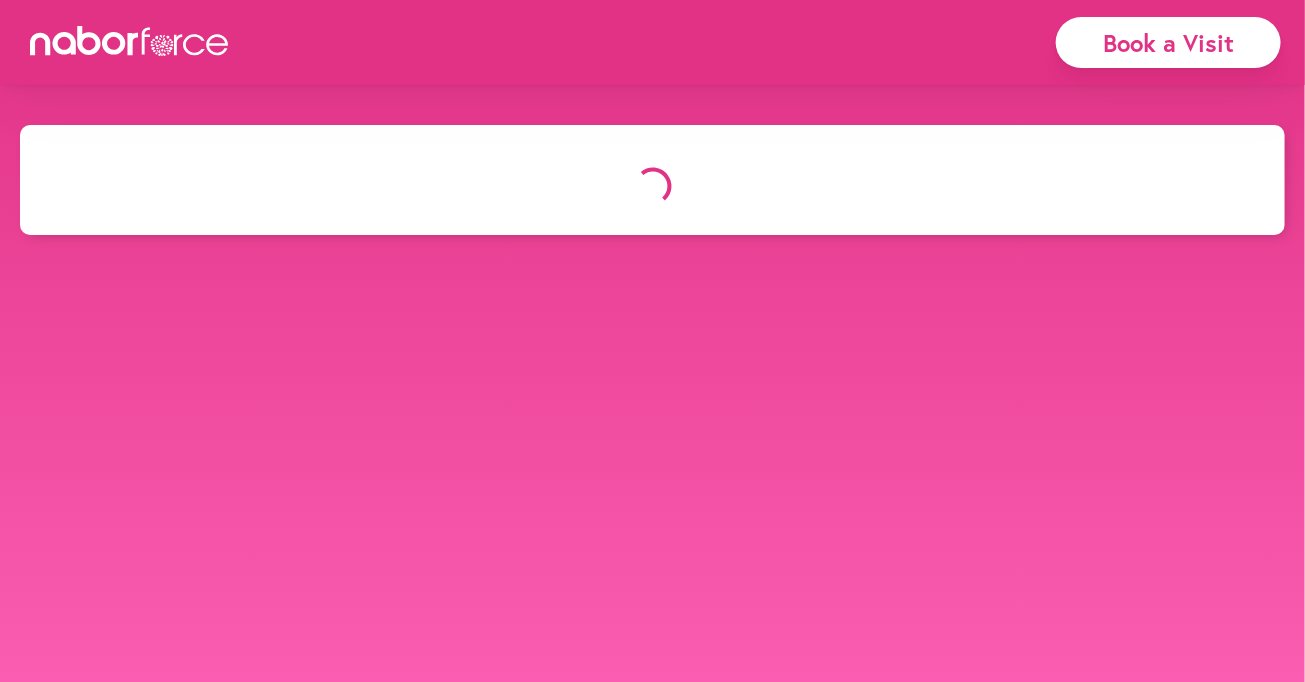 select on "*" 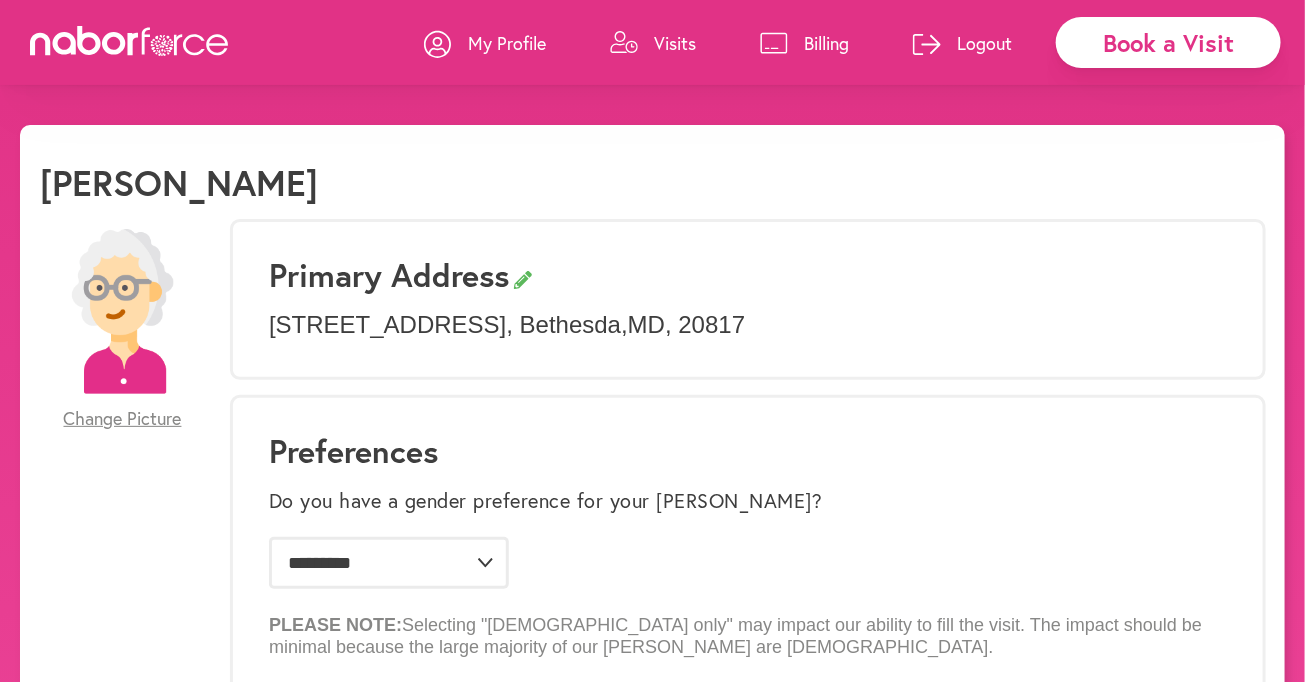 click on "Visits" at bounding box center [675, 43] 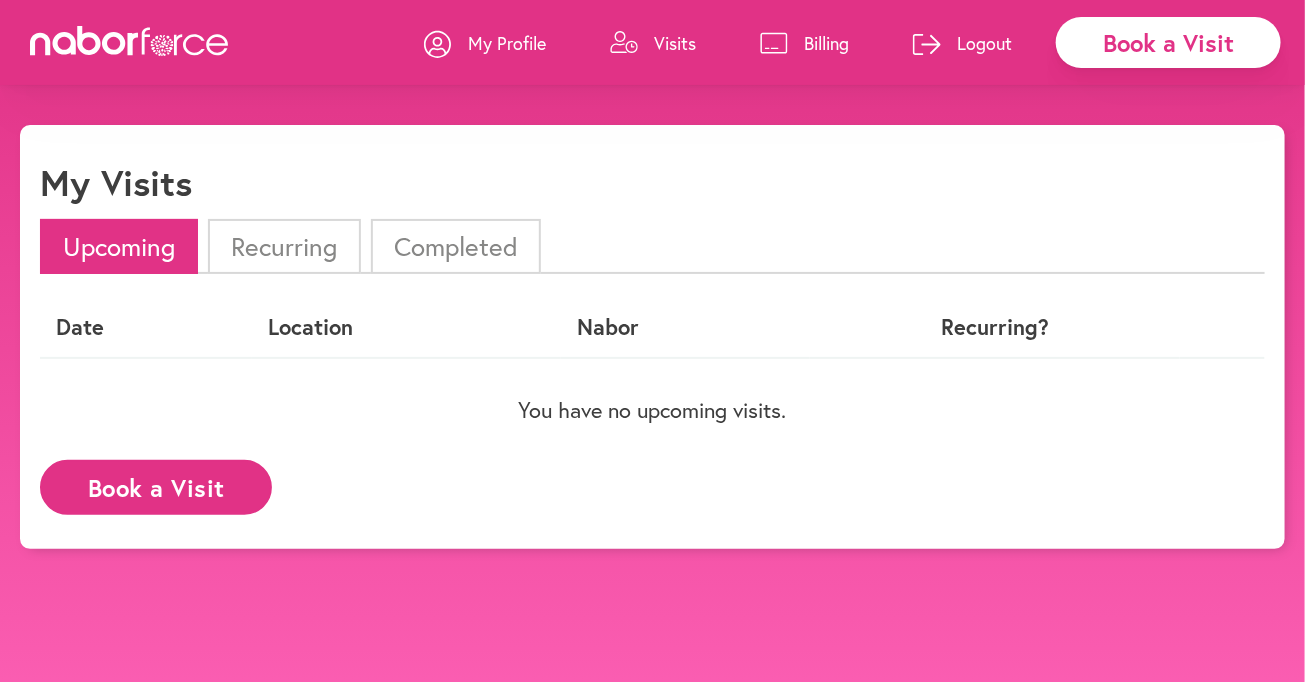 scroll, scrollTop: 120, scrollLeft: 0, axis: vertical 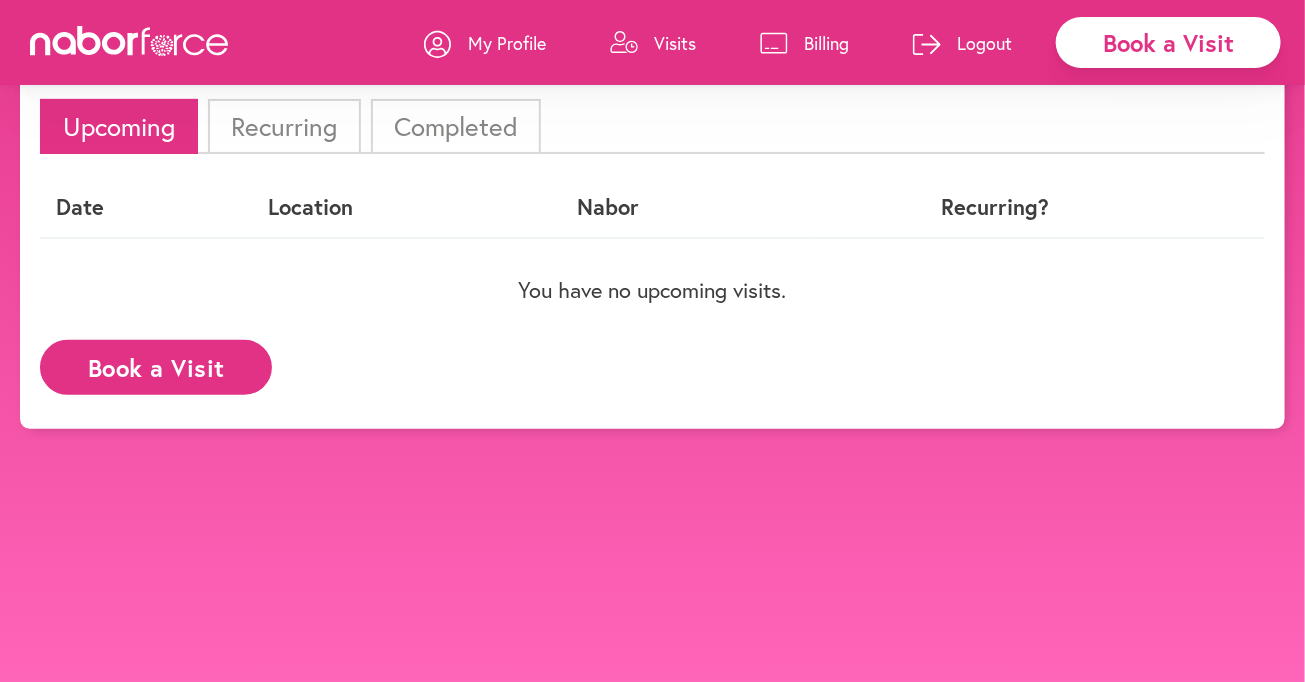 click on "Book a Visit" at bounding box center (156, 367) 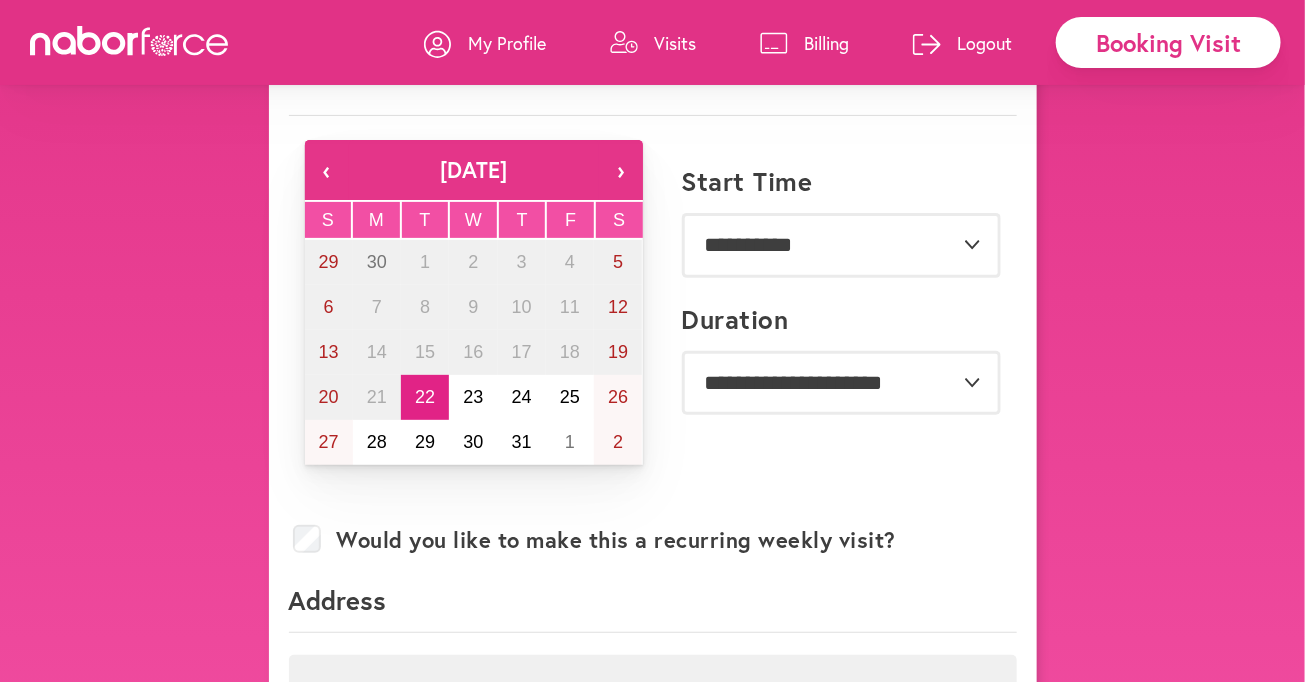 scroll, scrollTop: 0, scrollLeft: 0, axis: both 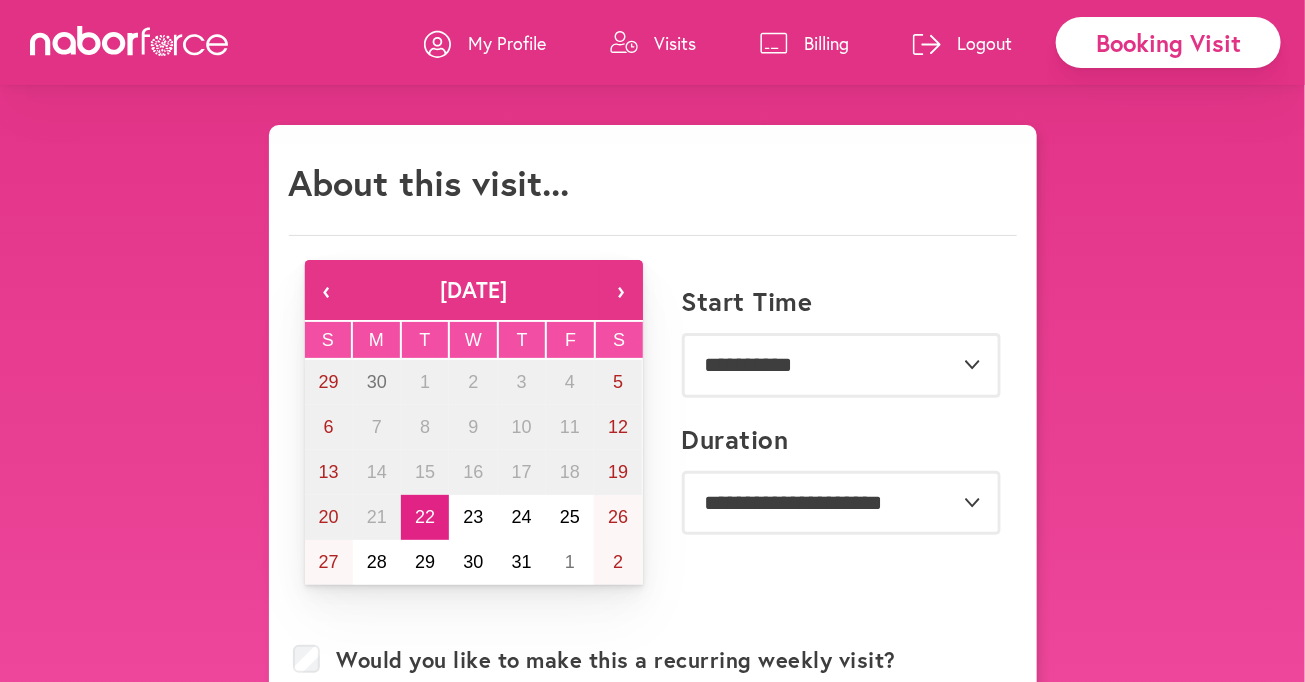 click on "›" at bounding box center (621, 290) 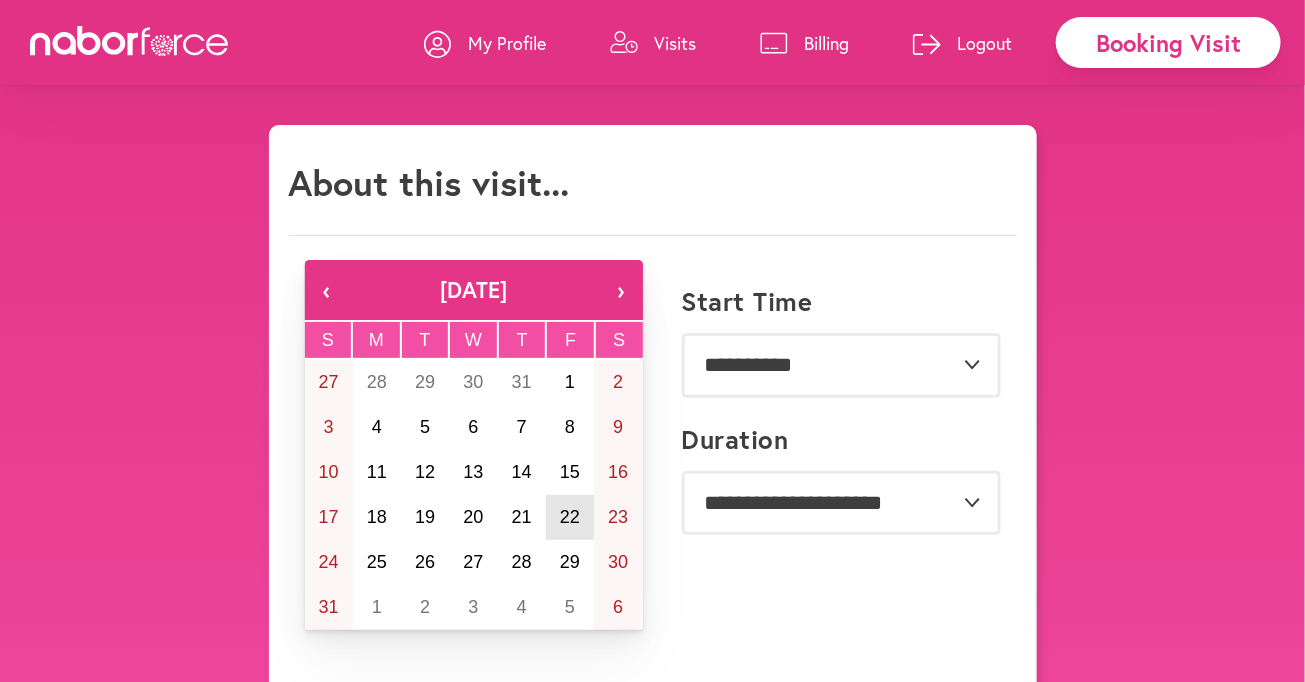click on "22" at bounding box center (570, 517) 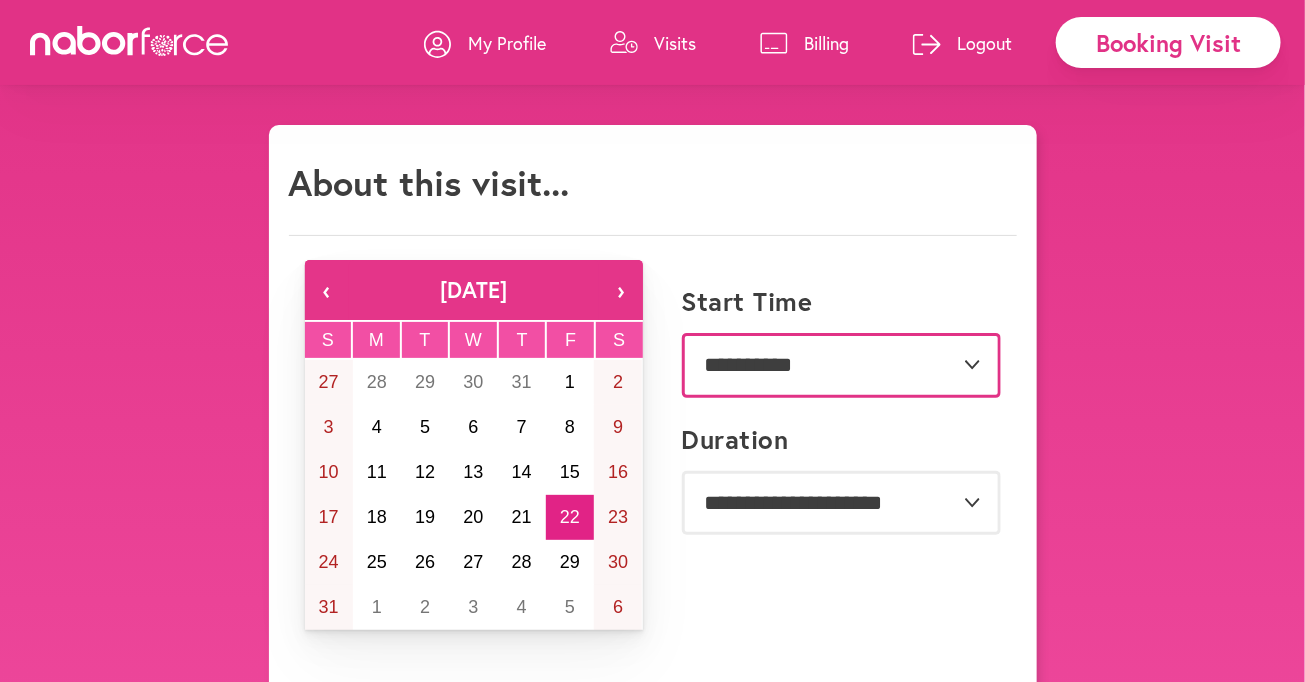 click on "**********" at bounding box center [841, 365] 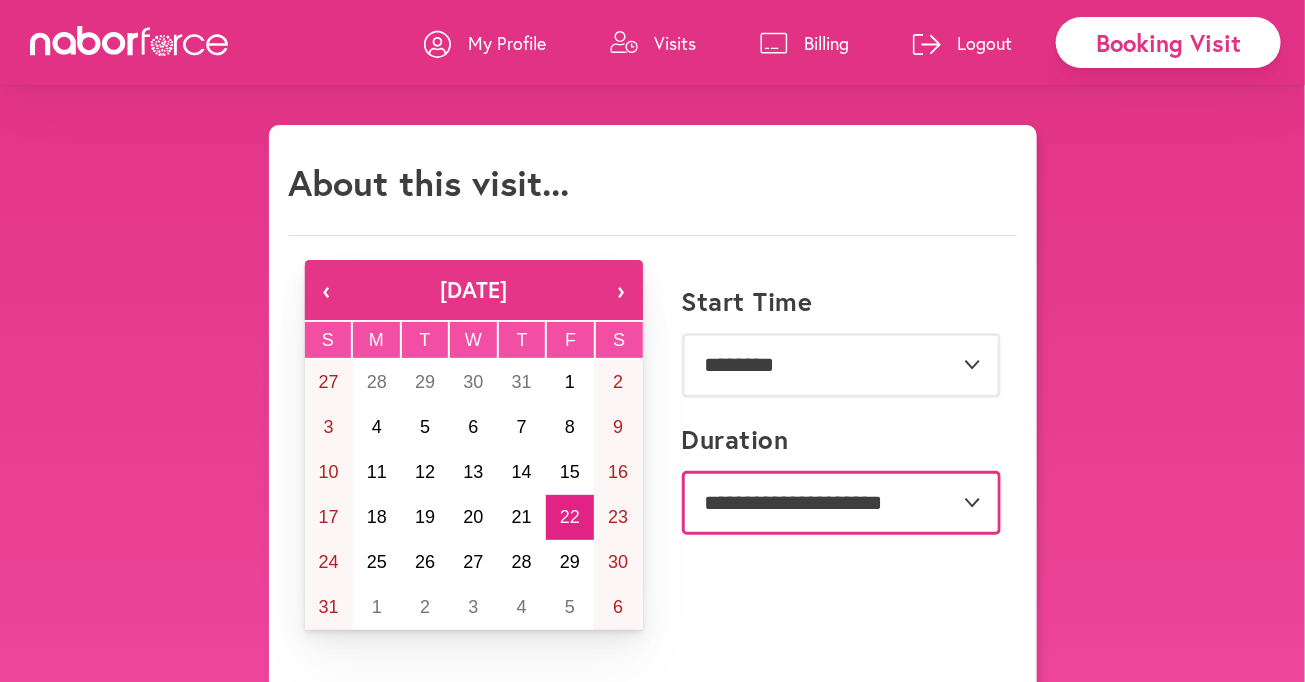 click on "**********" at bounding box center [841, 503] 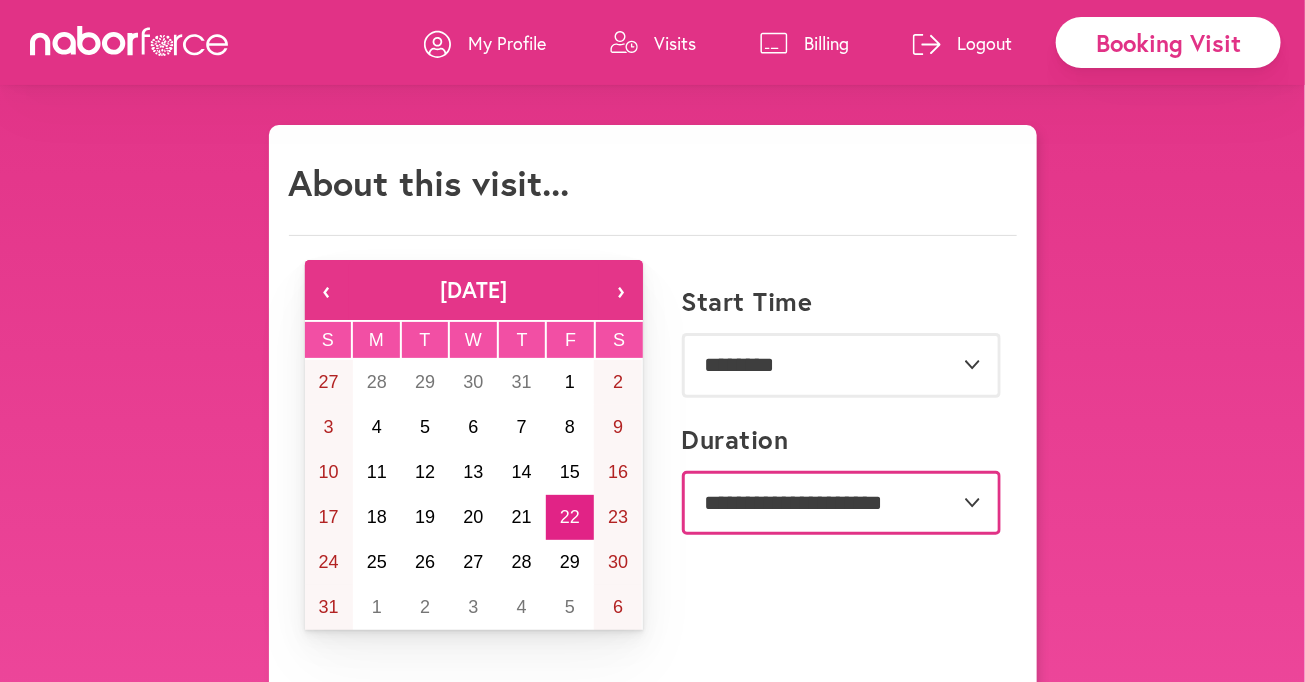 select on "***" 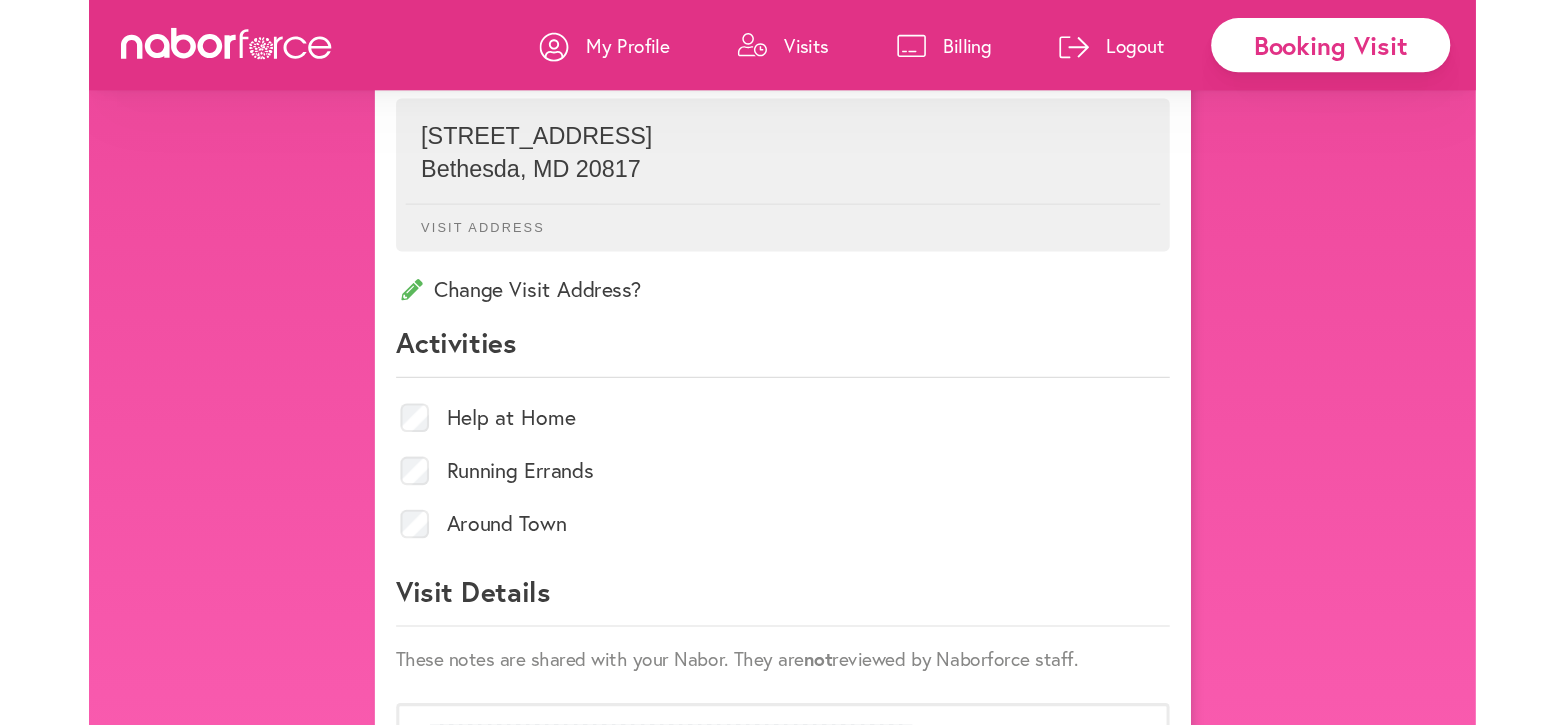 scroll, scrollTop: 969, scrollLeft: 0, axis: vertical 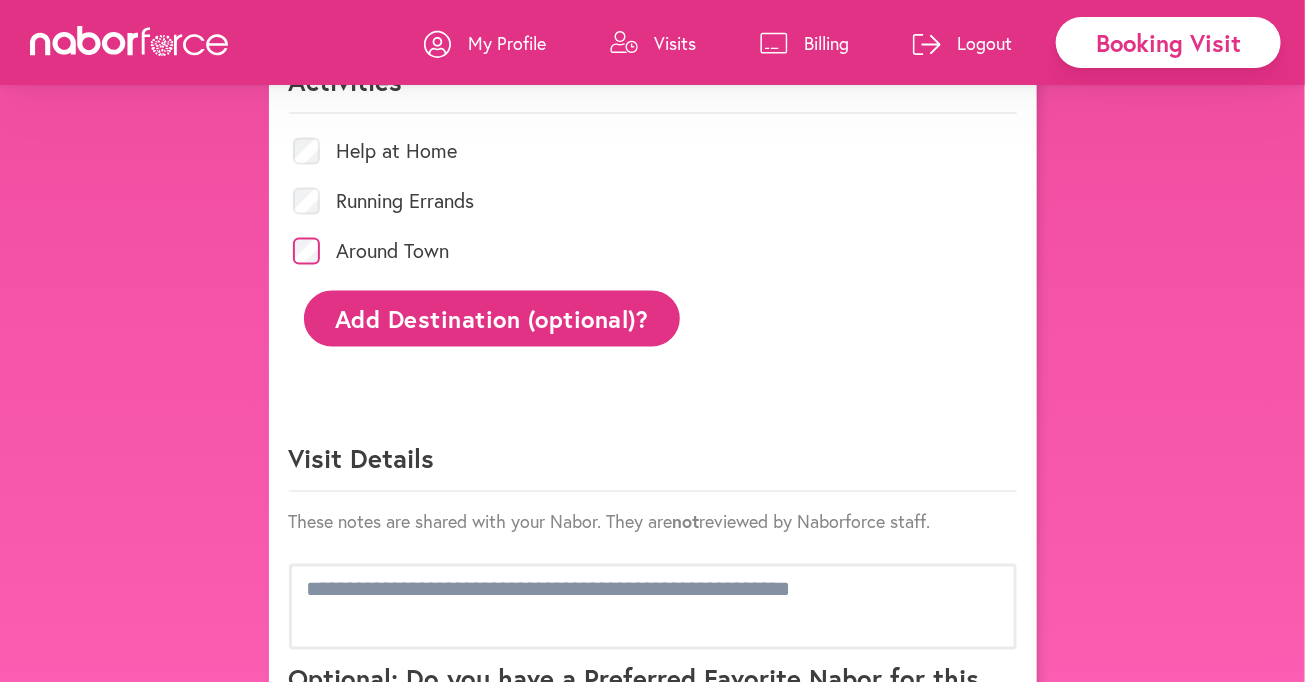 click on "Add Destination (optional)?" 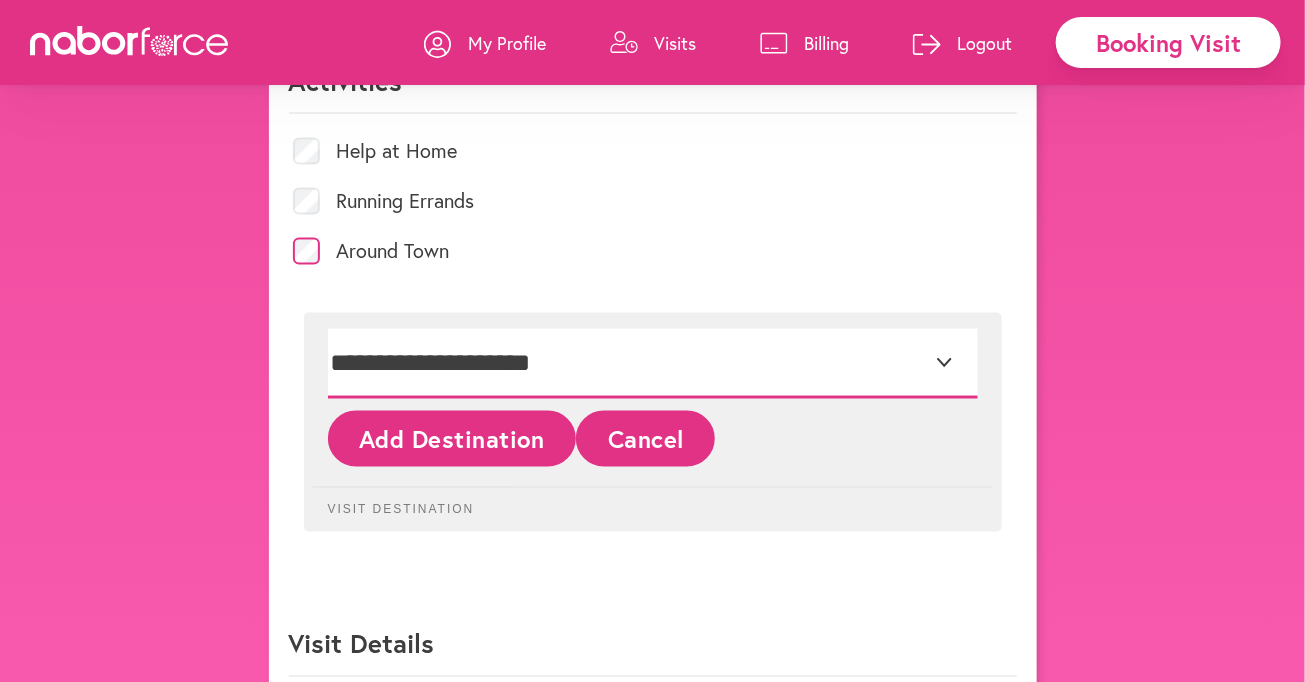 click on "**********" at bounding box center [653, 364] 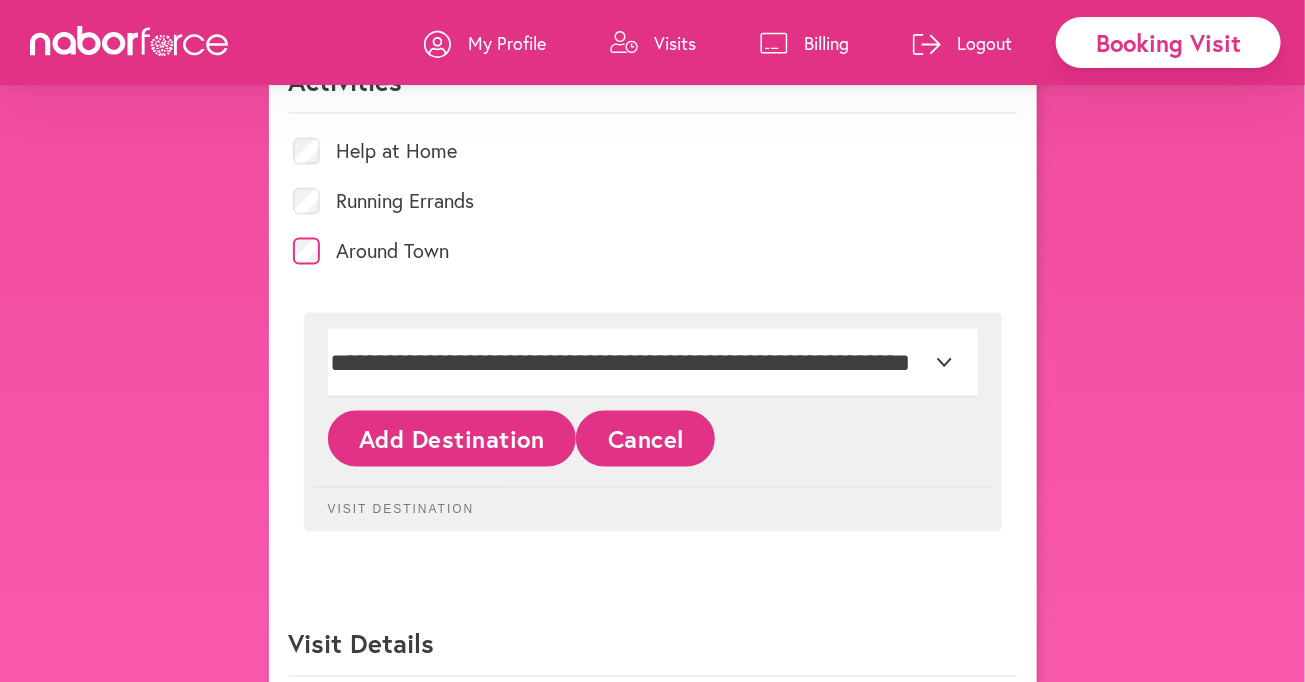 click on "Visit Destination" 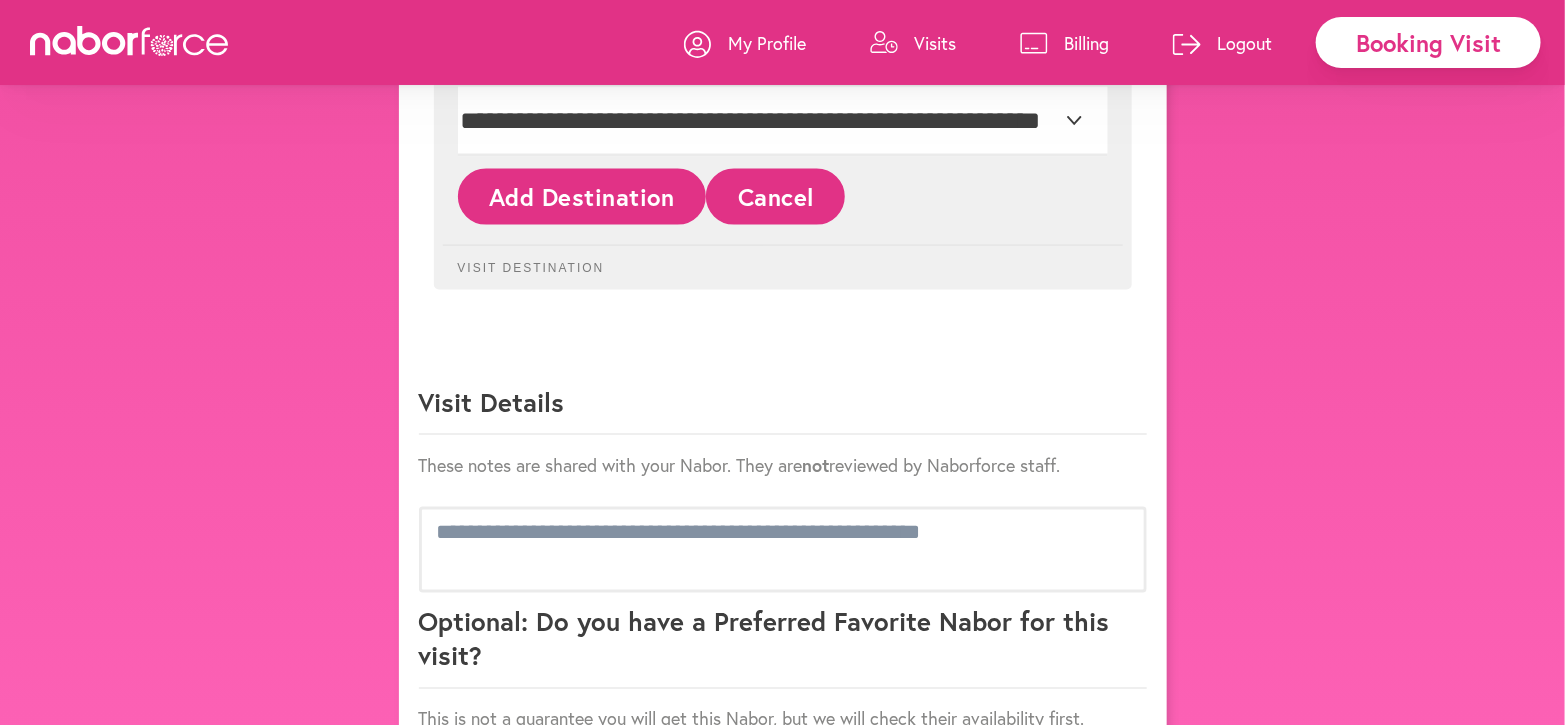 scroll, scrollTop: 1272, scrollLeft: 0, axis: vertical 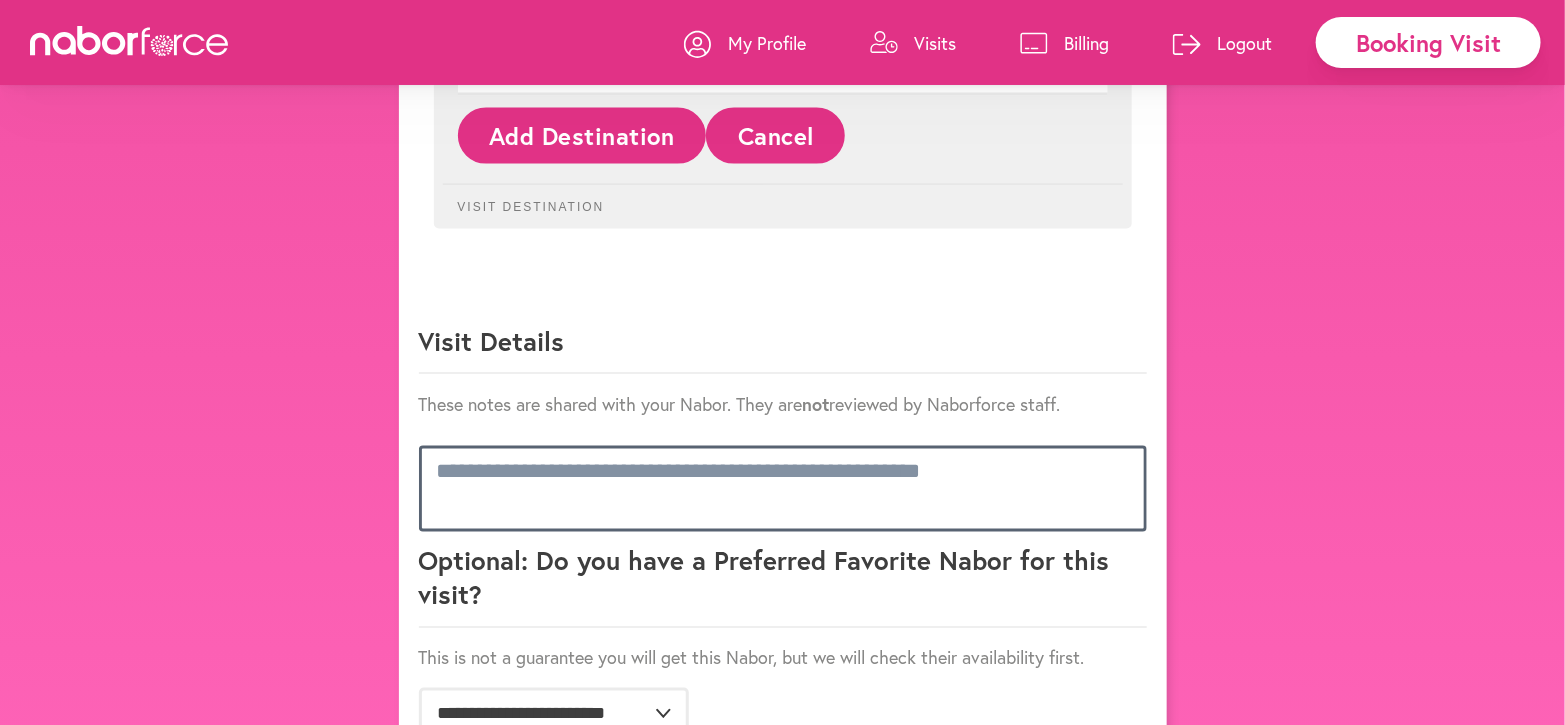 click at bounding box center [783, 489] 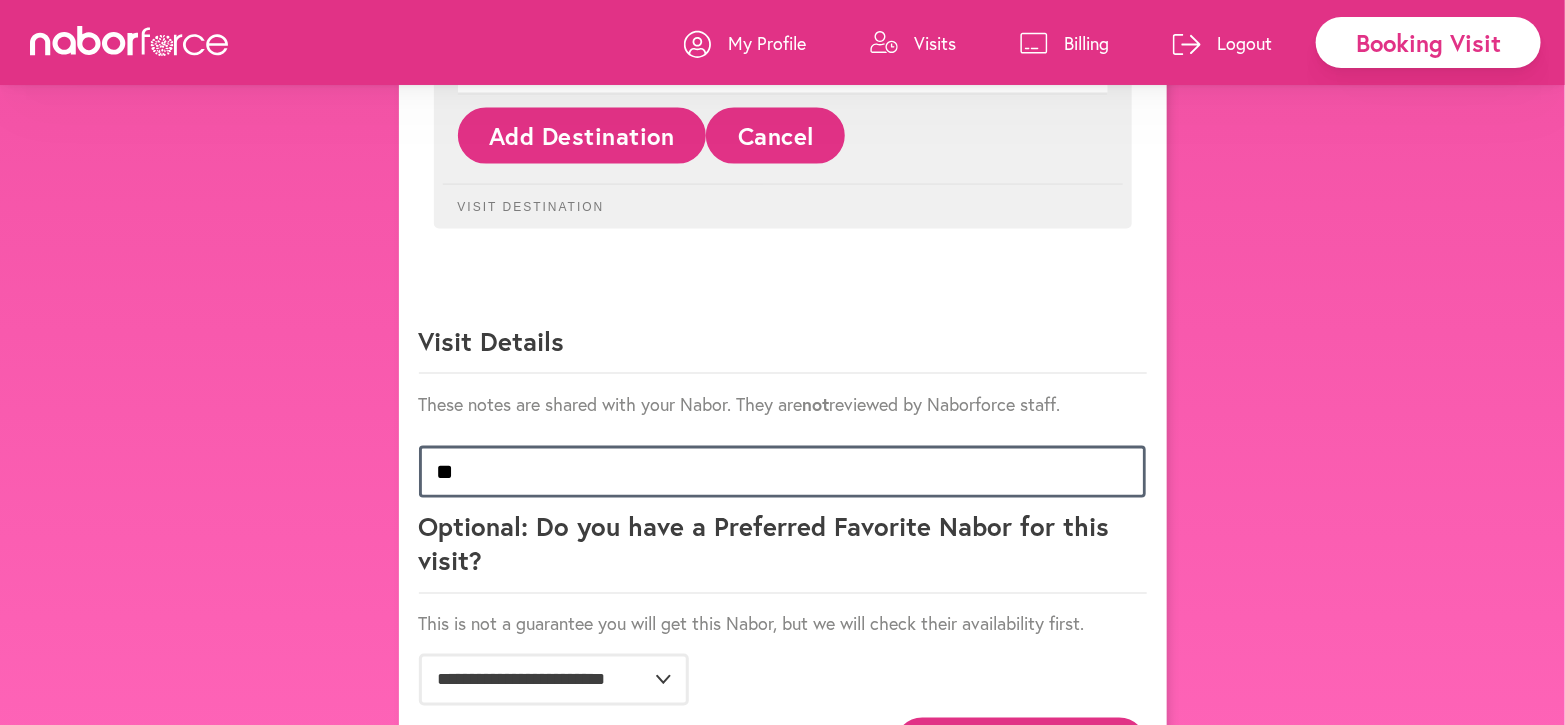 type on "*" 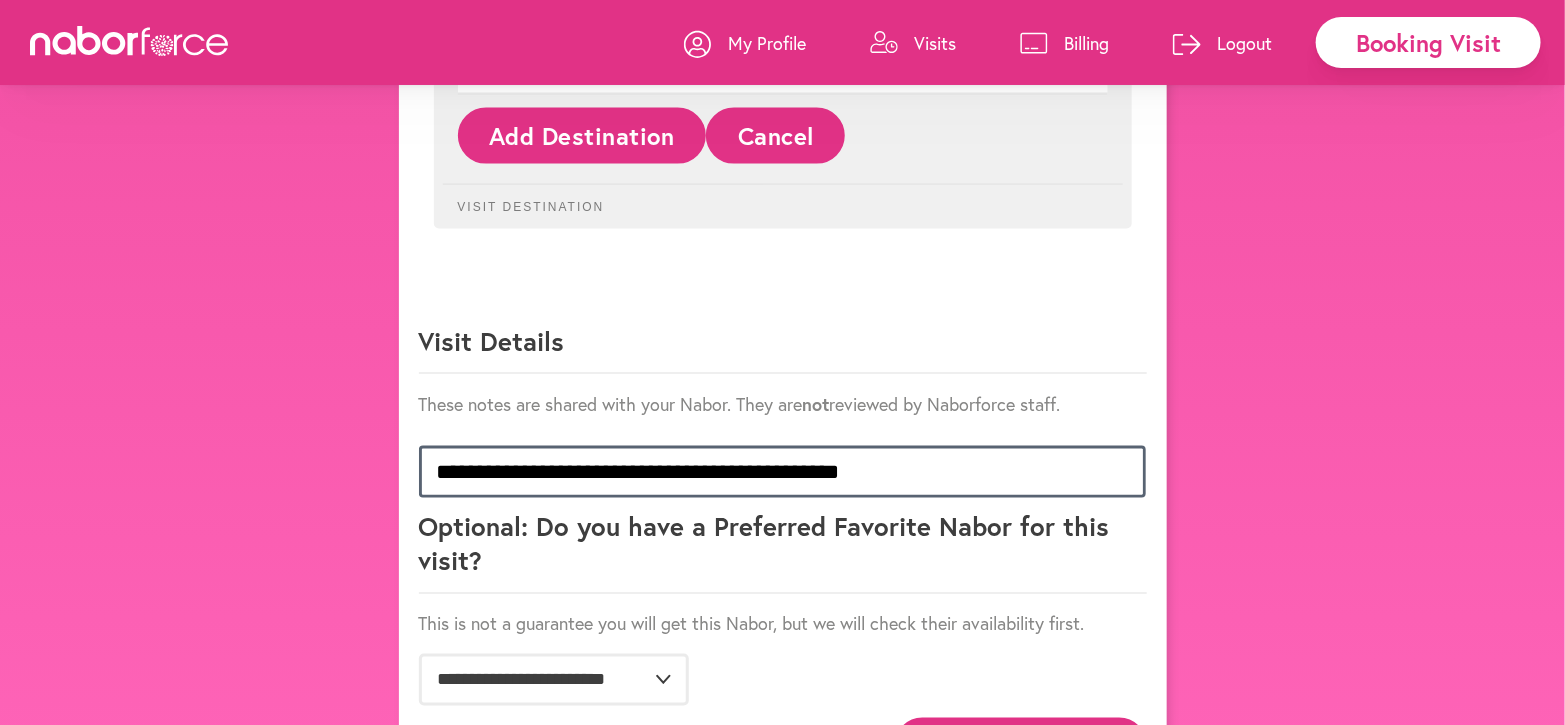 click on "**********" at bounding box center (783, 472) 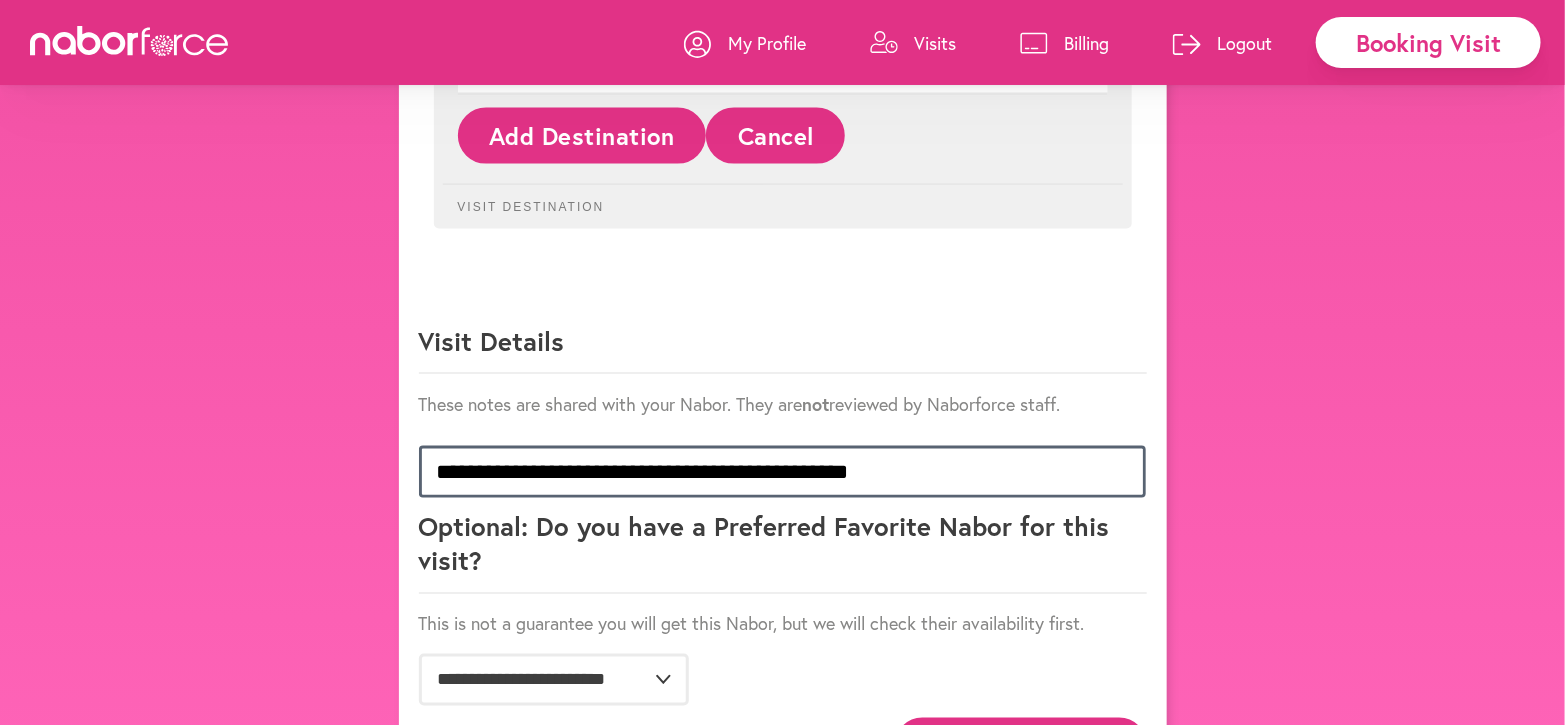 click on "**********" at bounding box center [783, 472] 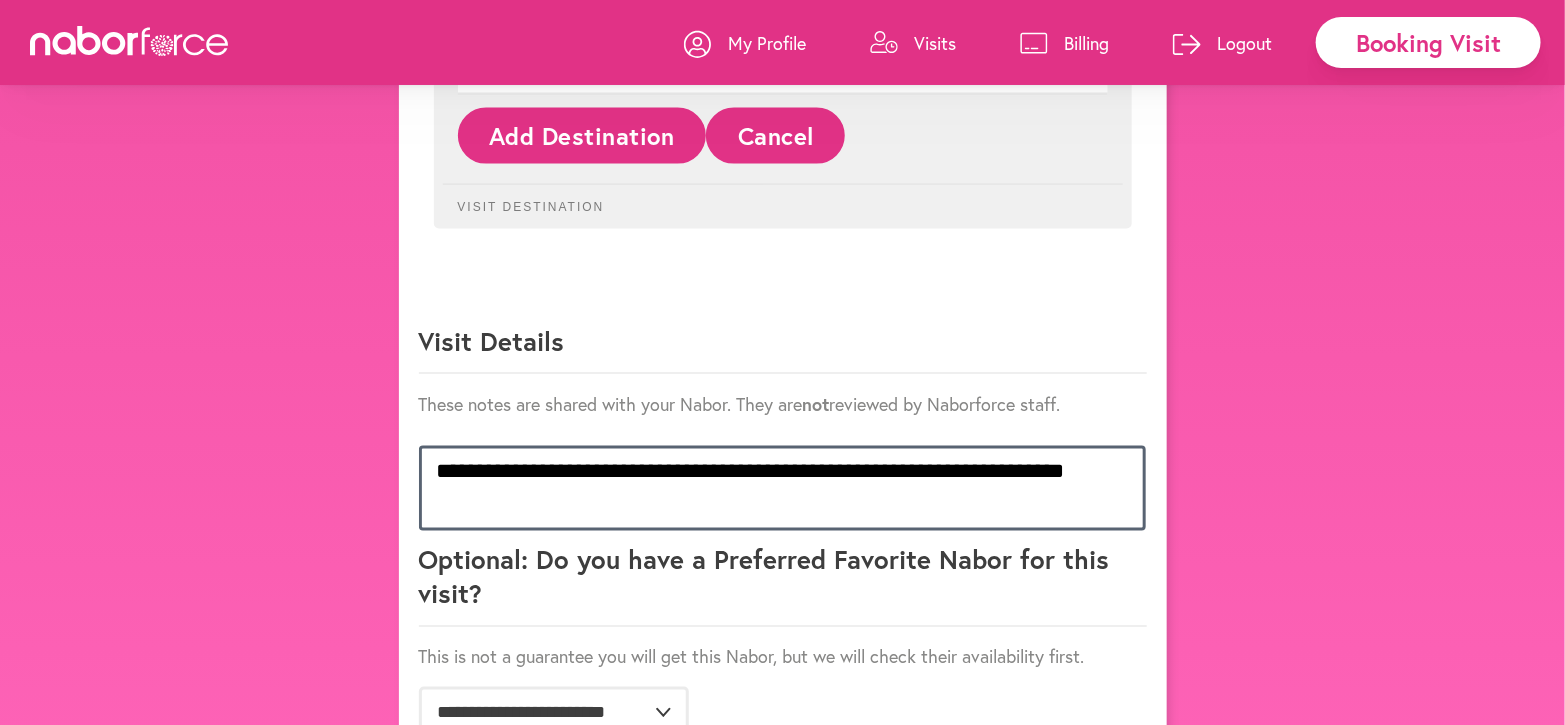 scroll, scrollTop: 0, scrollLeft: 0, axis: both 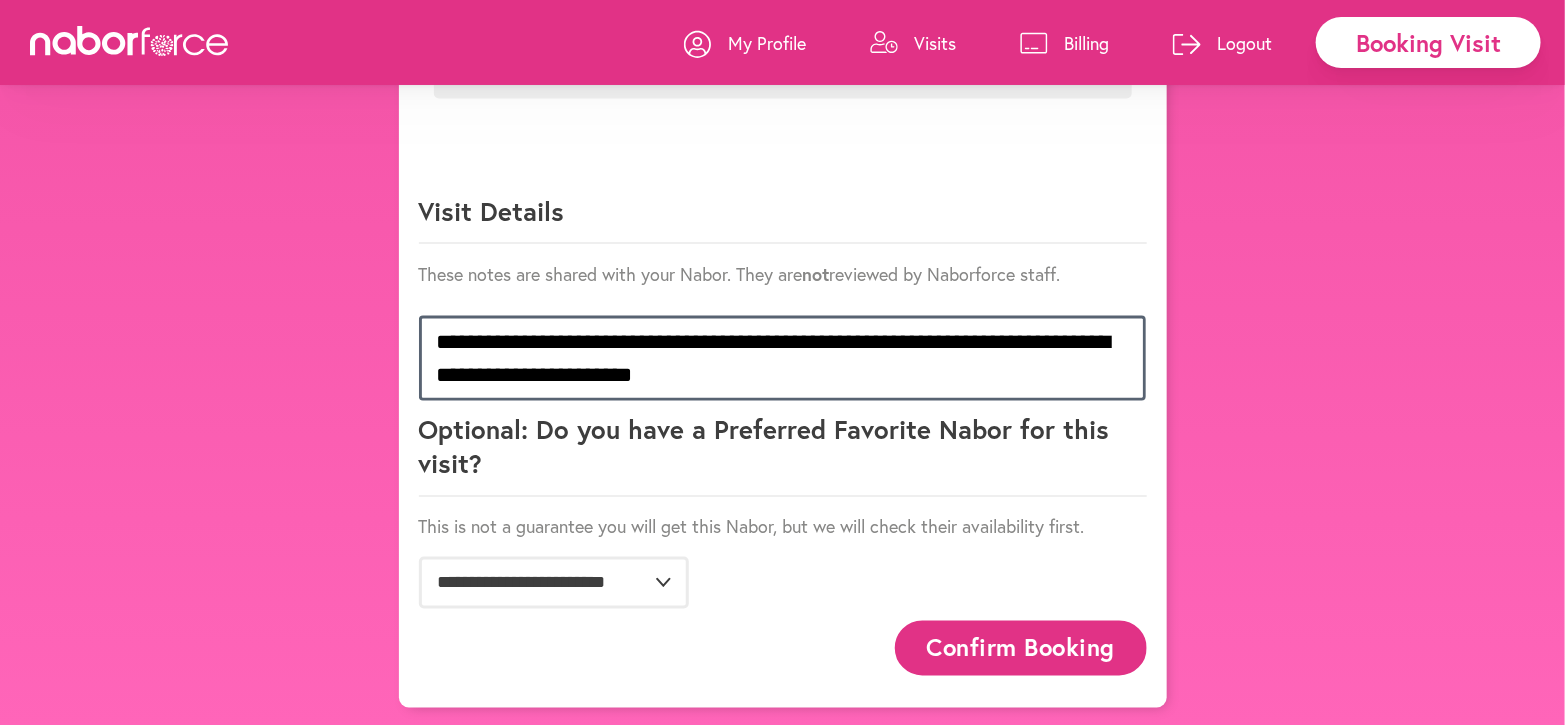 type on "**********" 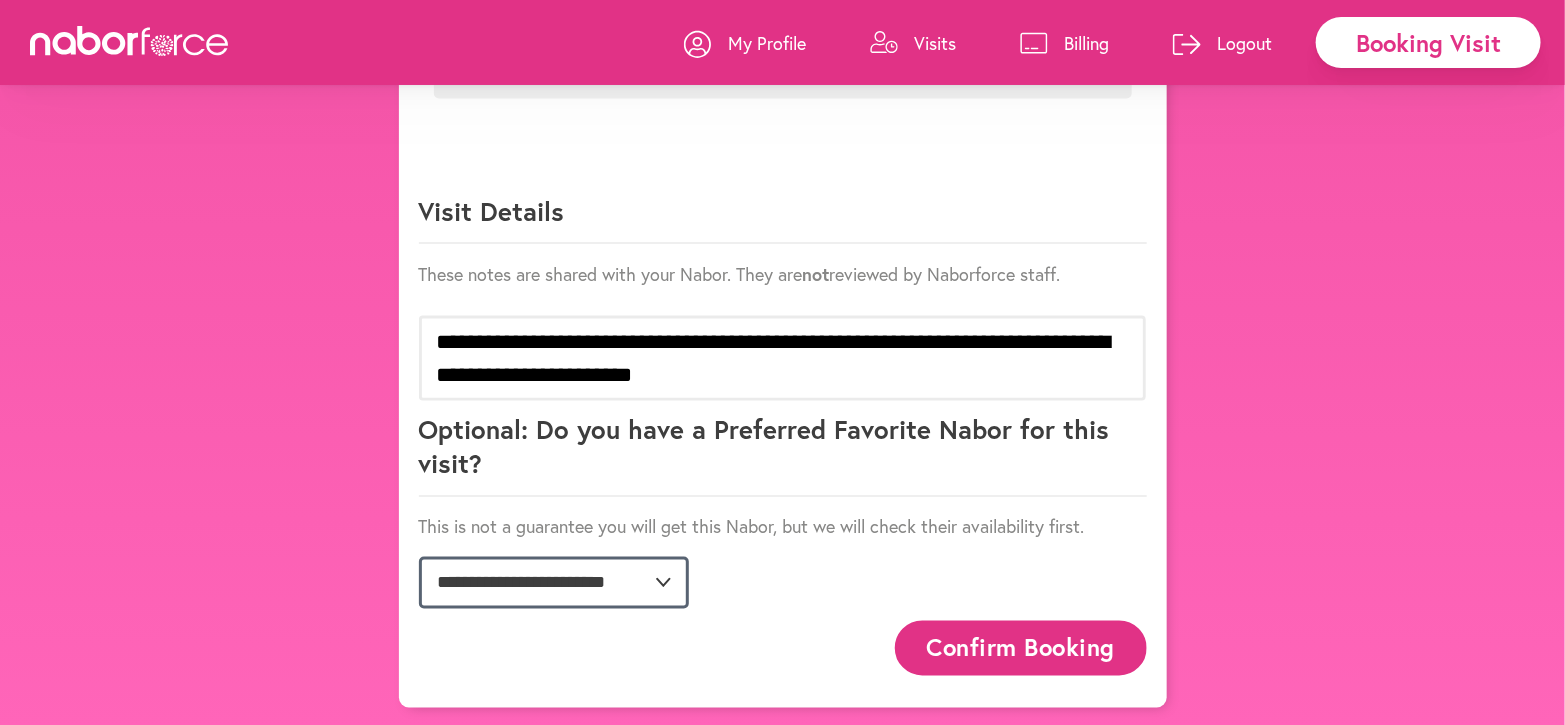 click on "**********" 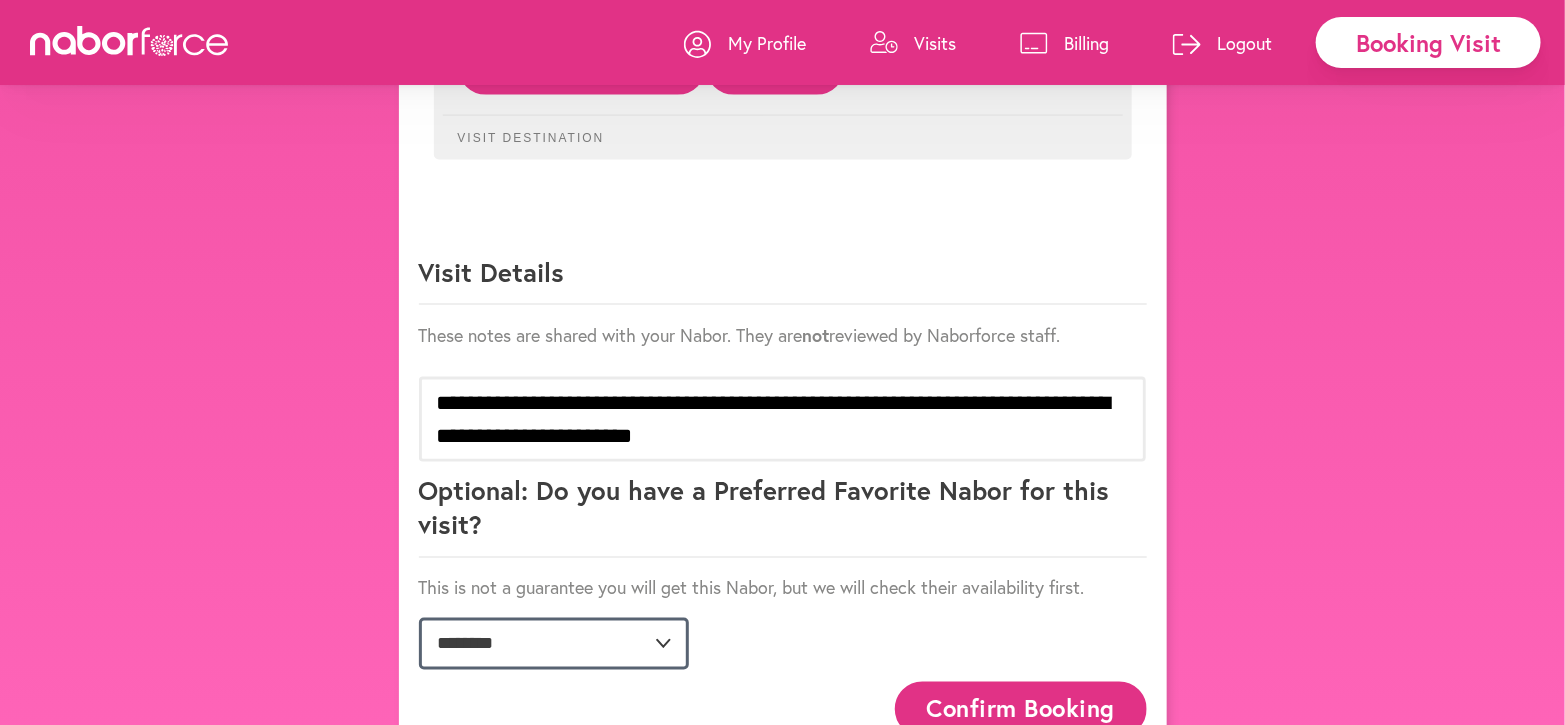 scroll, scrollTop: 1402, scrollLeft: 0, axis: vertical 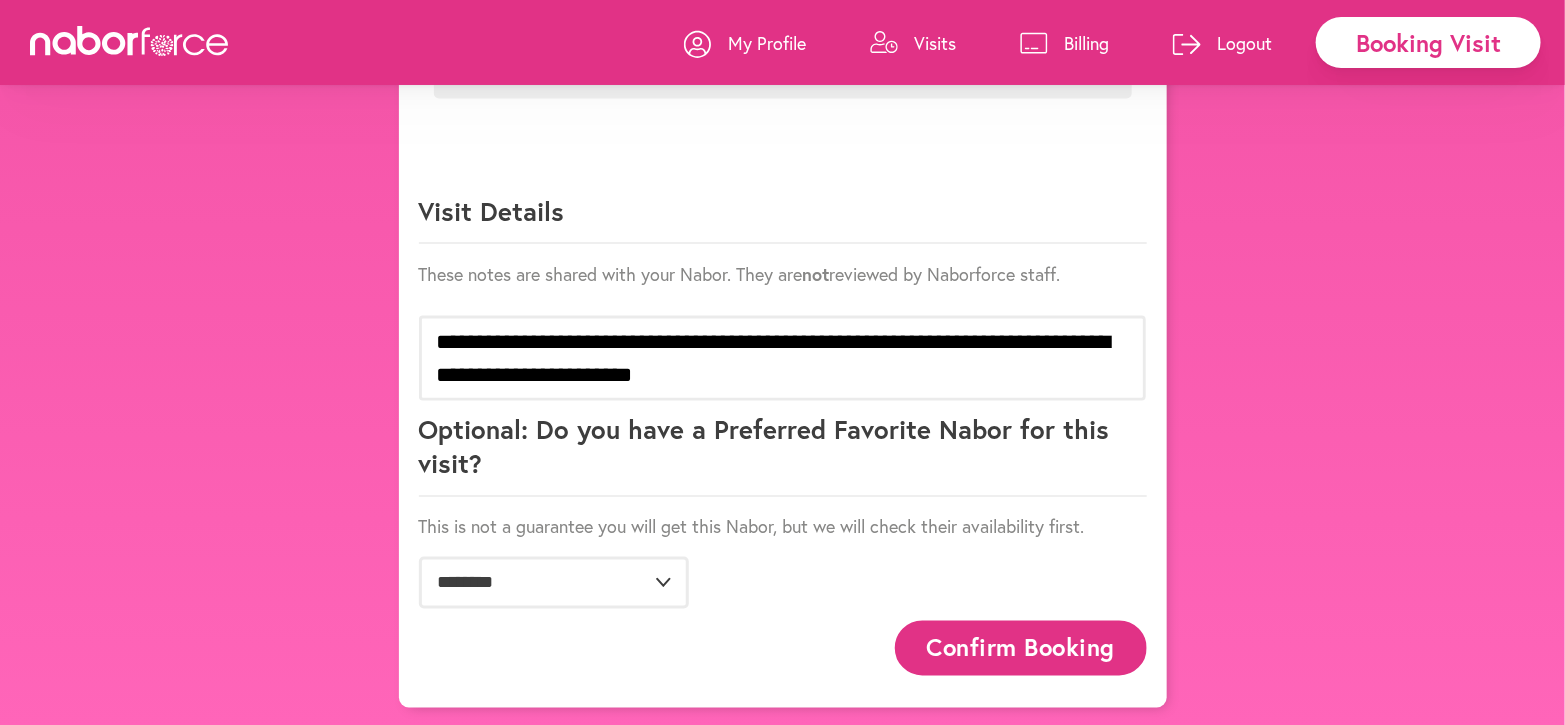 click on "Confirm Booking" at bounding box center [1021, 648] 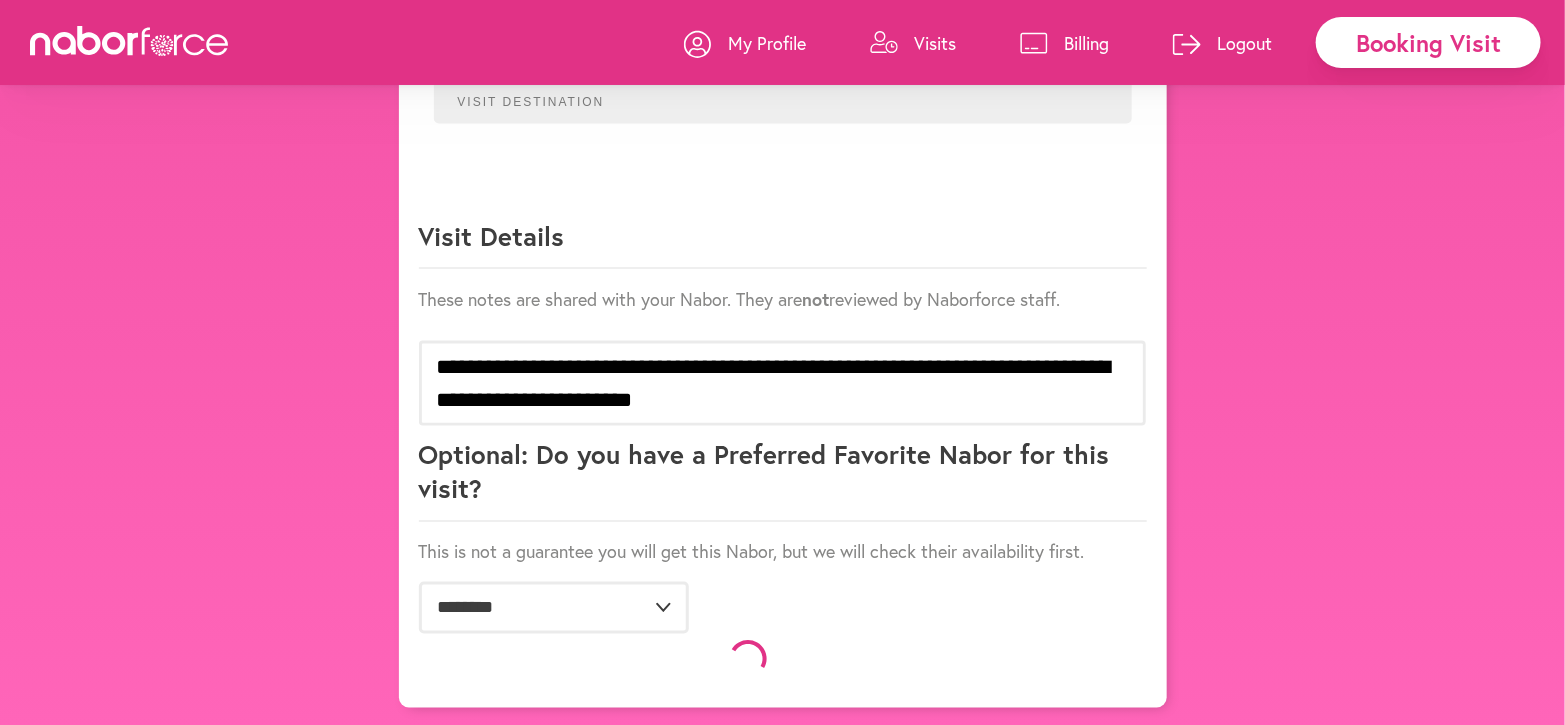 scroll, scrollTop: 1402, scrollLeft: 0, axis: vertical 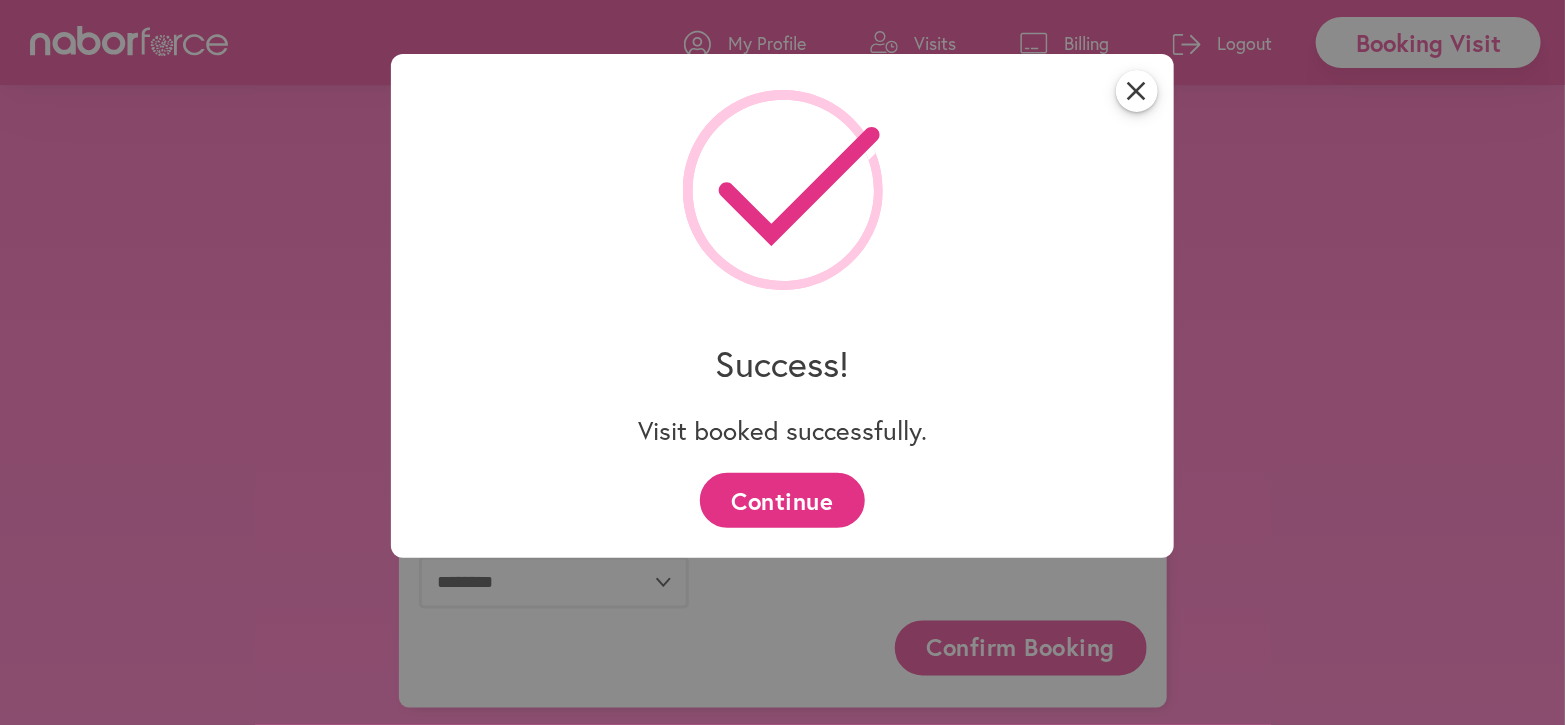 click on "Continue" at bounding box center (782, 500) 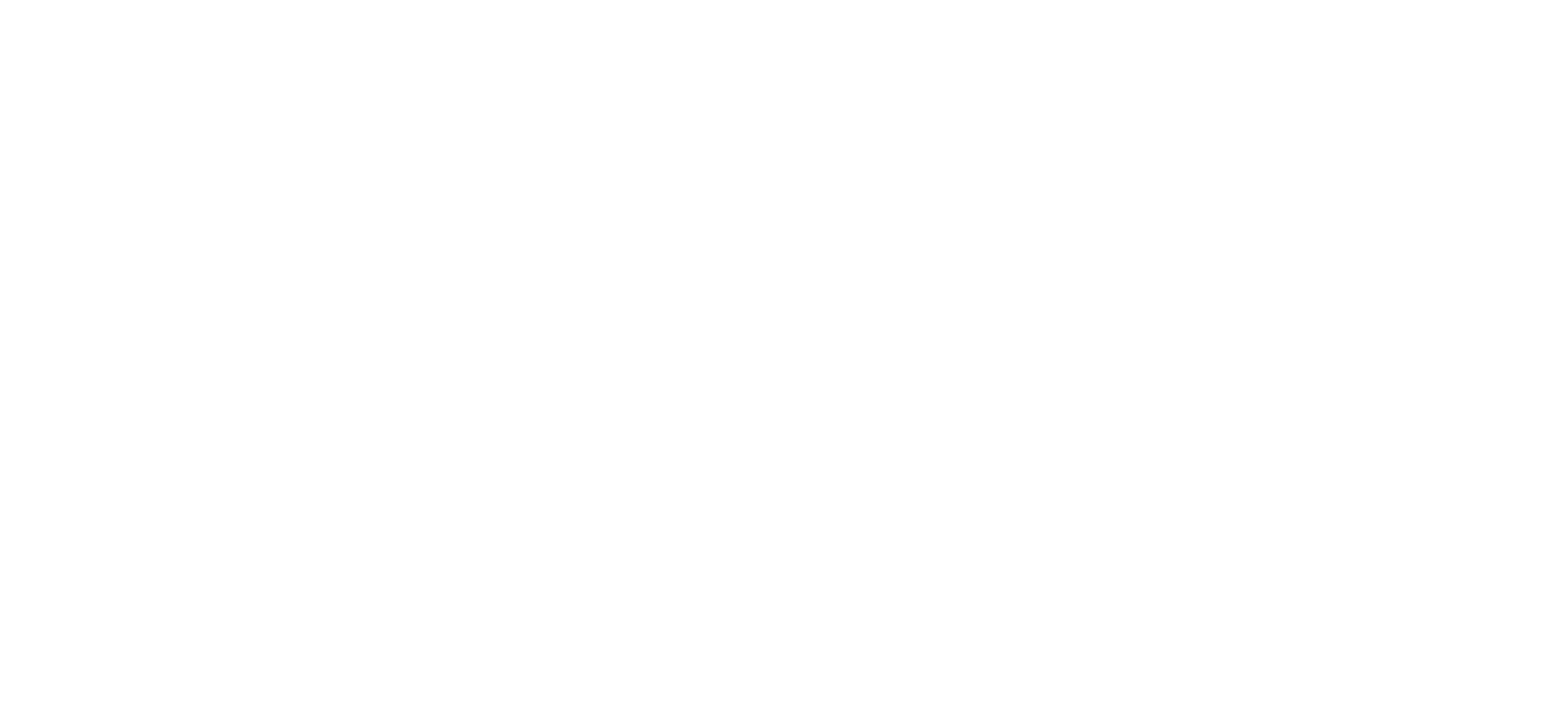 scroll, scrollTop: 0, scrollLeft: 0, axis: both 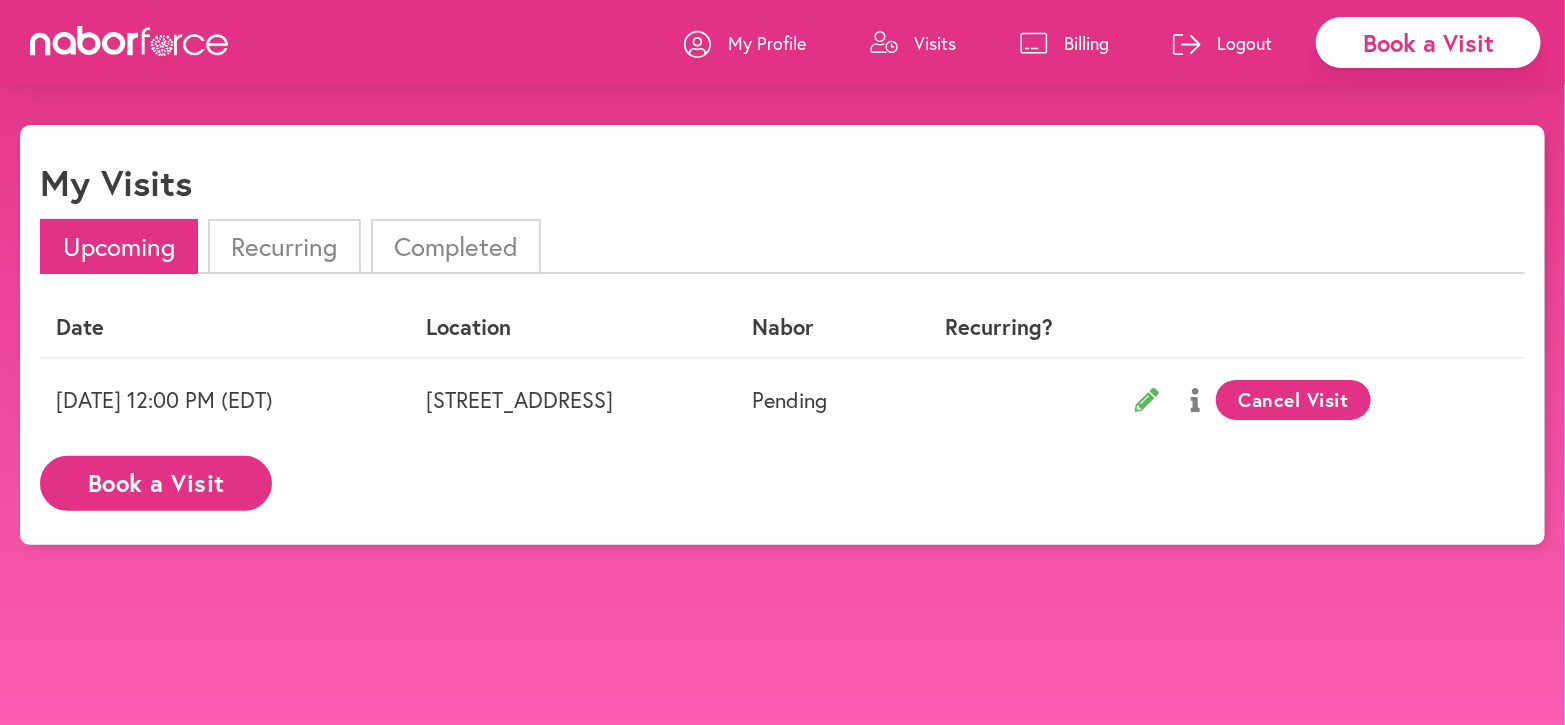 click on "My Profile" at bounding box center [767, 43] 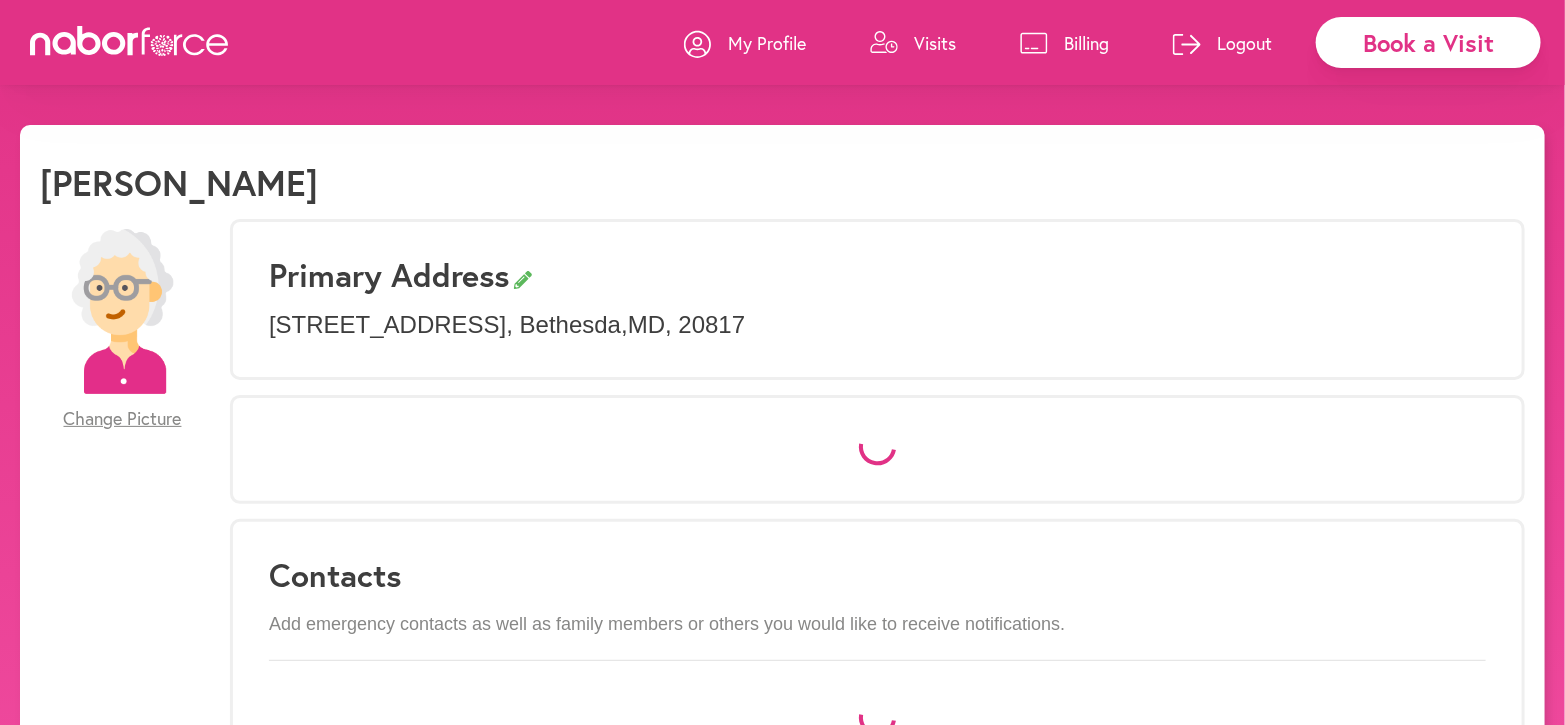 select on "*" 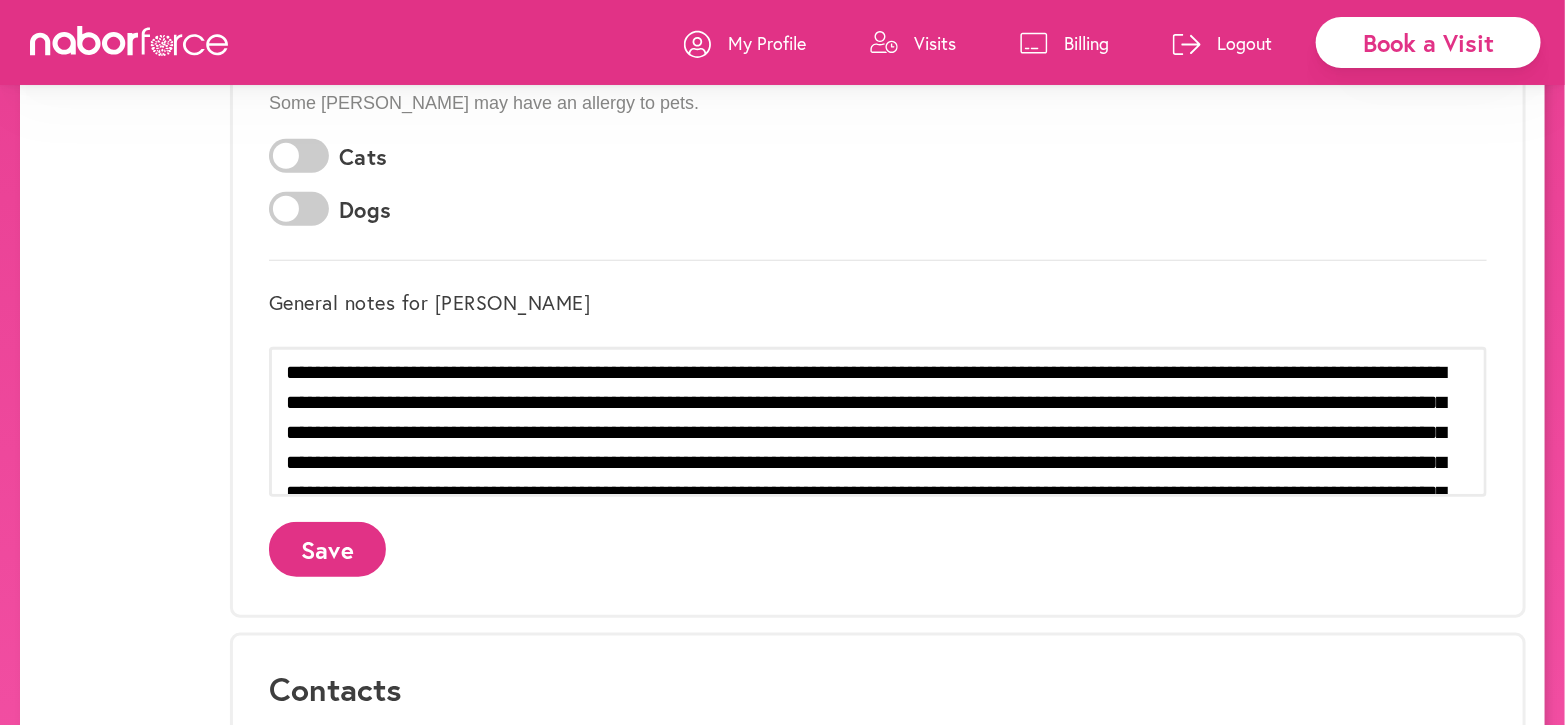 scroll, scrollTop: 727, scrollLeft: 0, axis: vertical 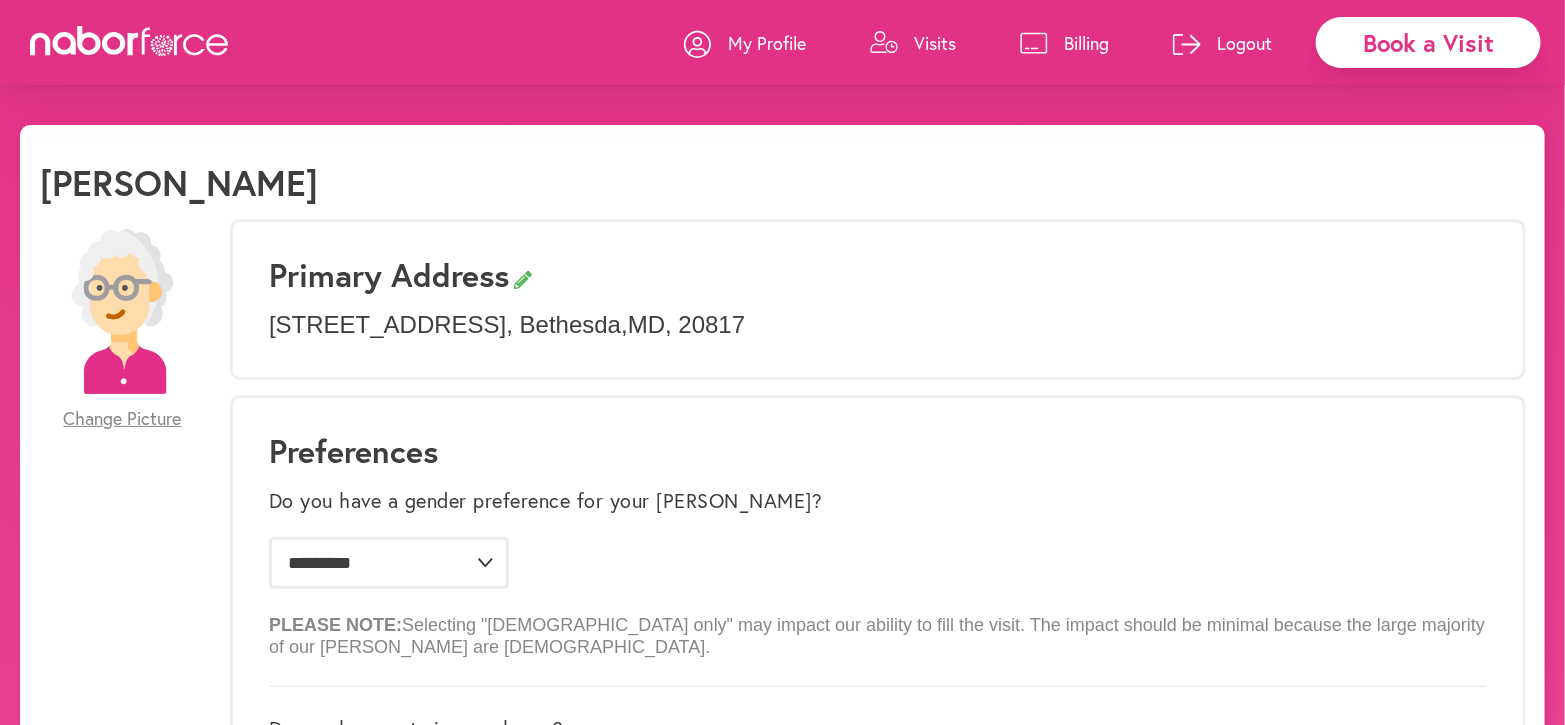 click on "Logout" at bounding box center (1244, 43) 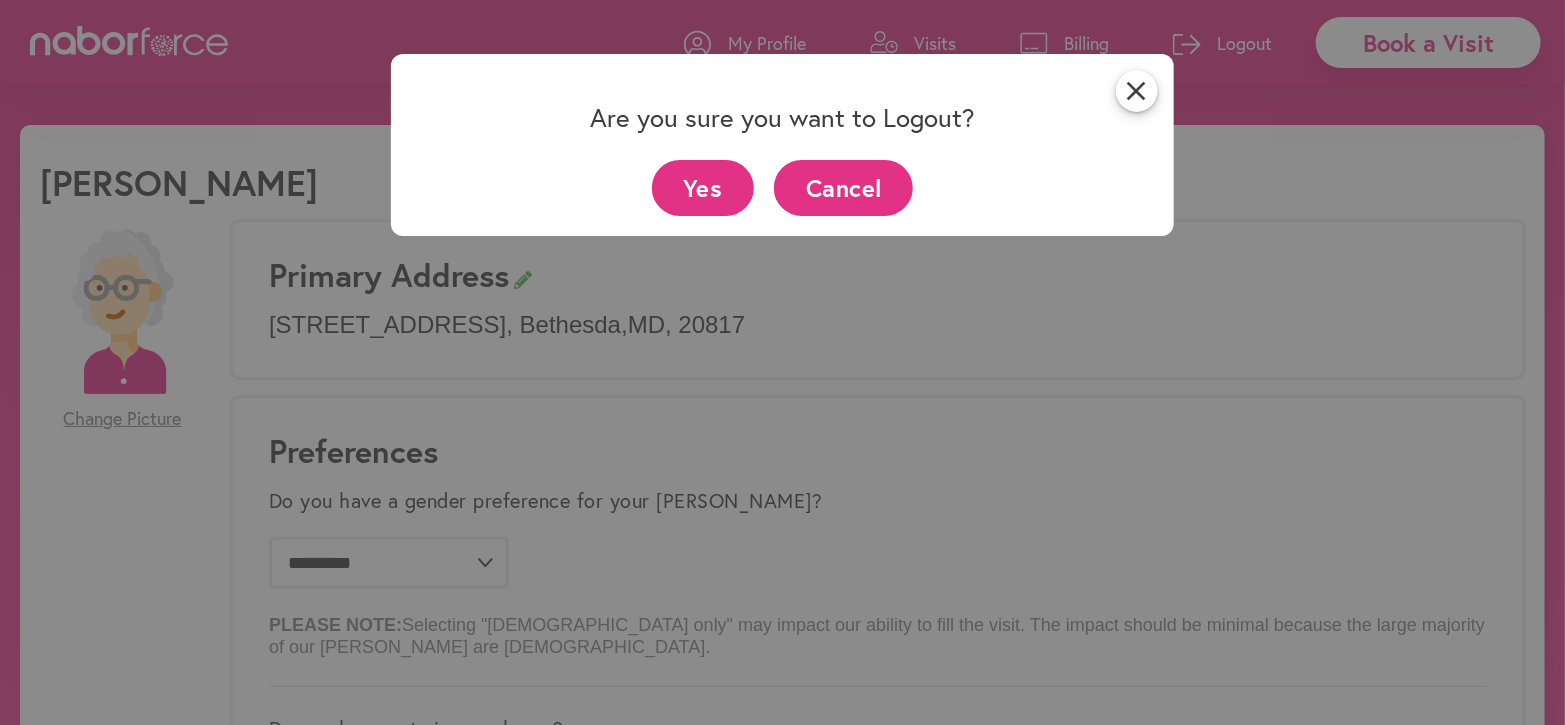 click on "Yes" at bounding box center [703, 187] 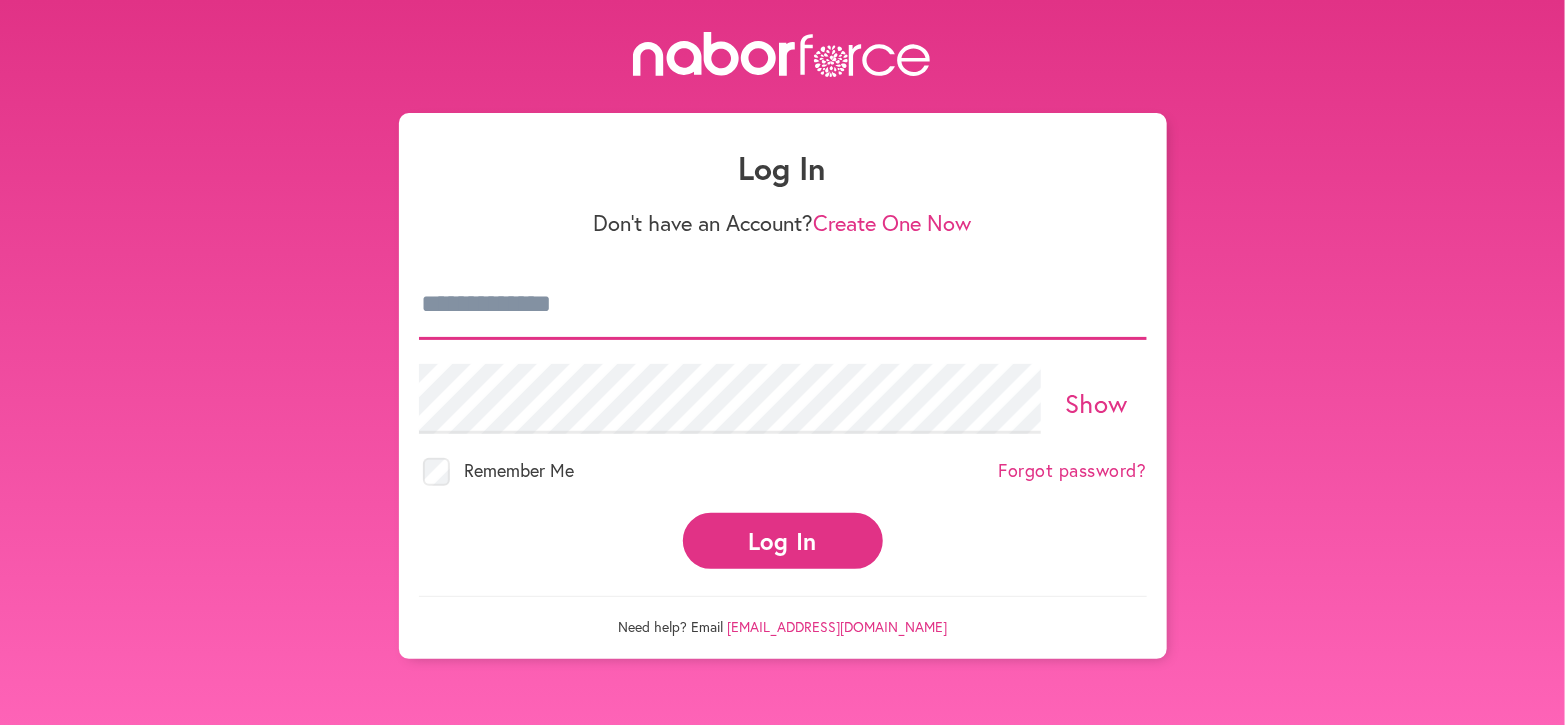 type on "**********" 